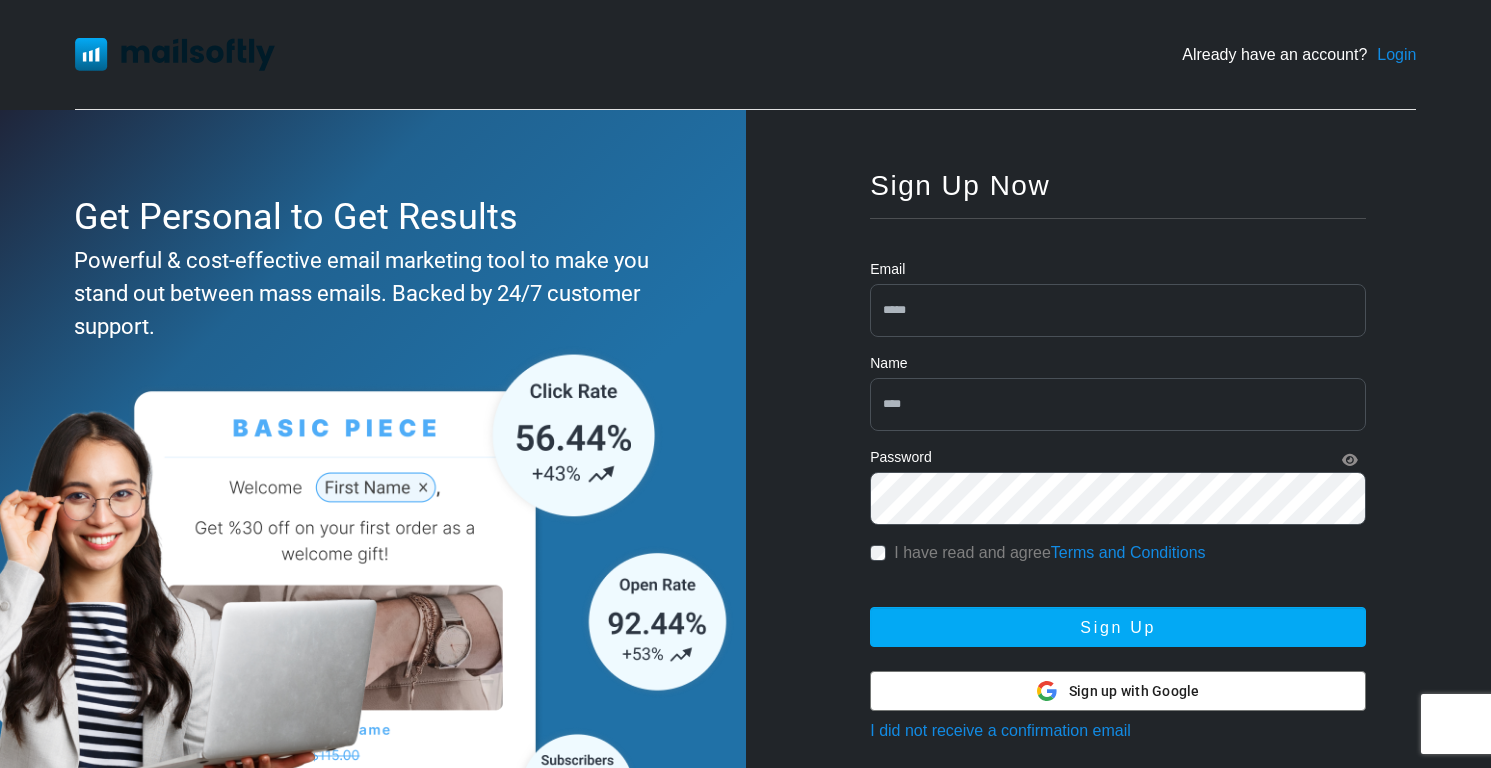 scroll, scrollTop: 0, scrollLeft: 0, axis: both 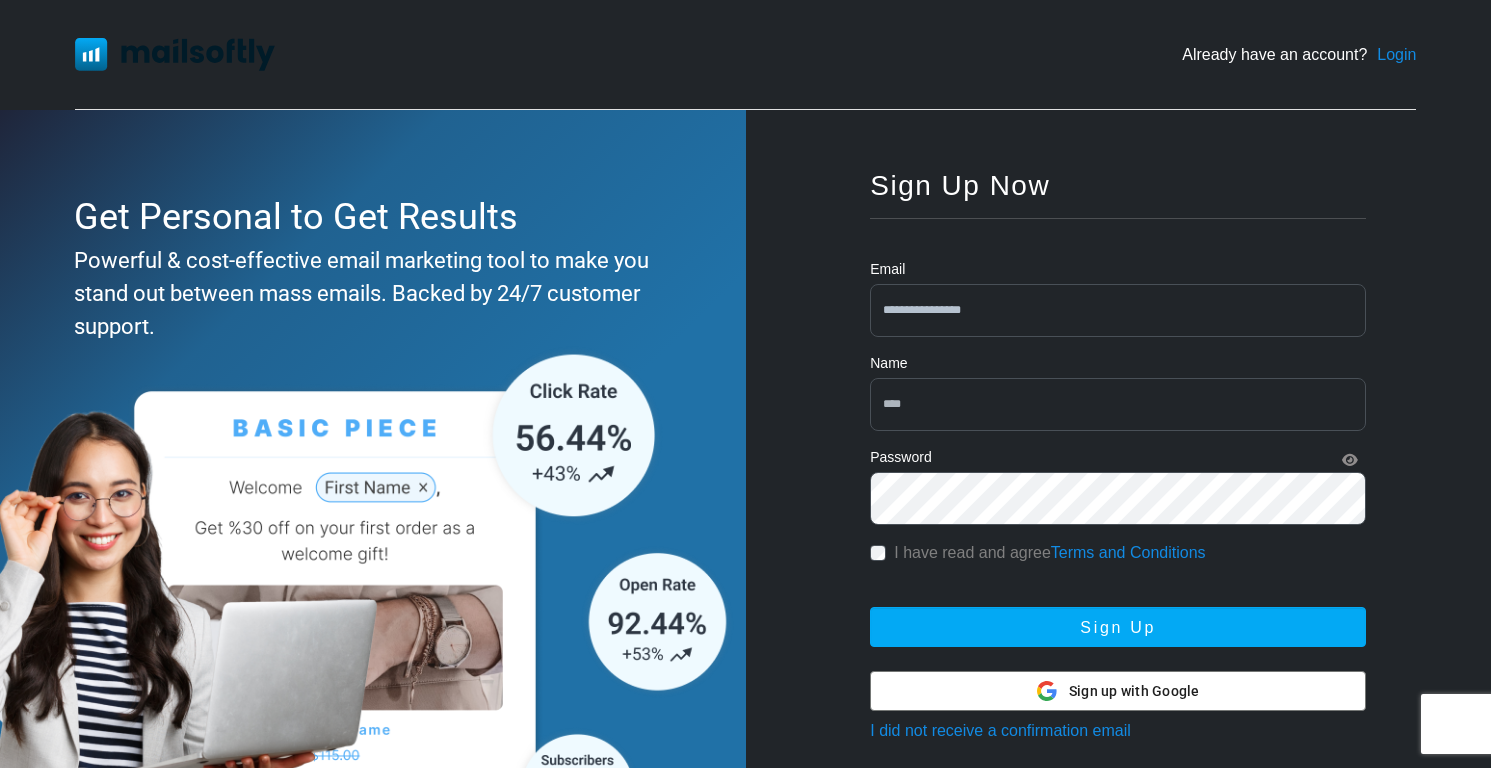 type on "**********" 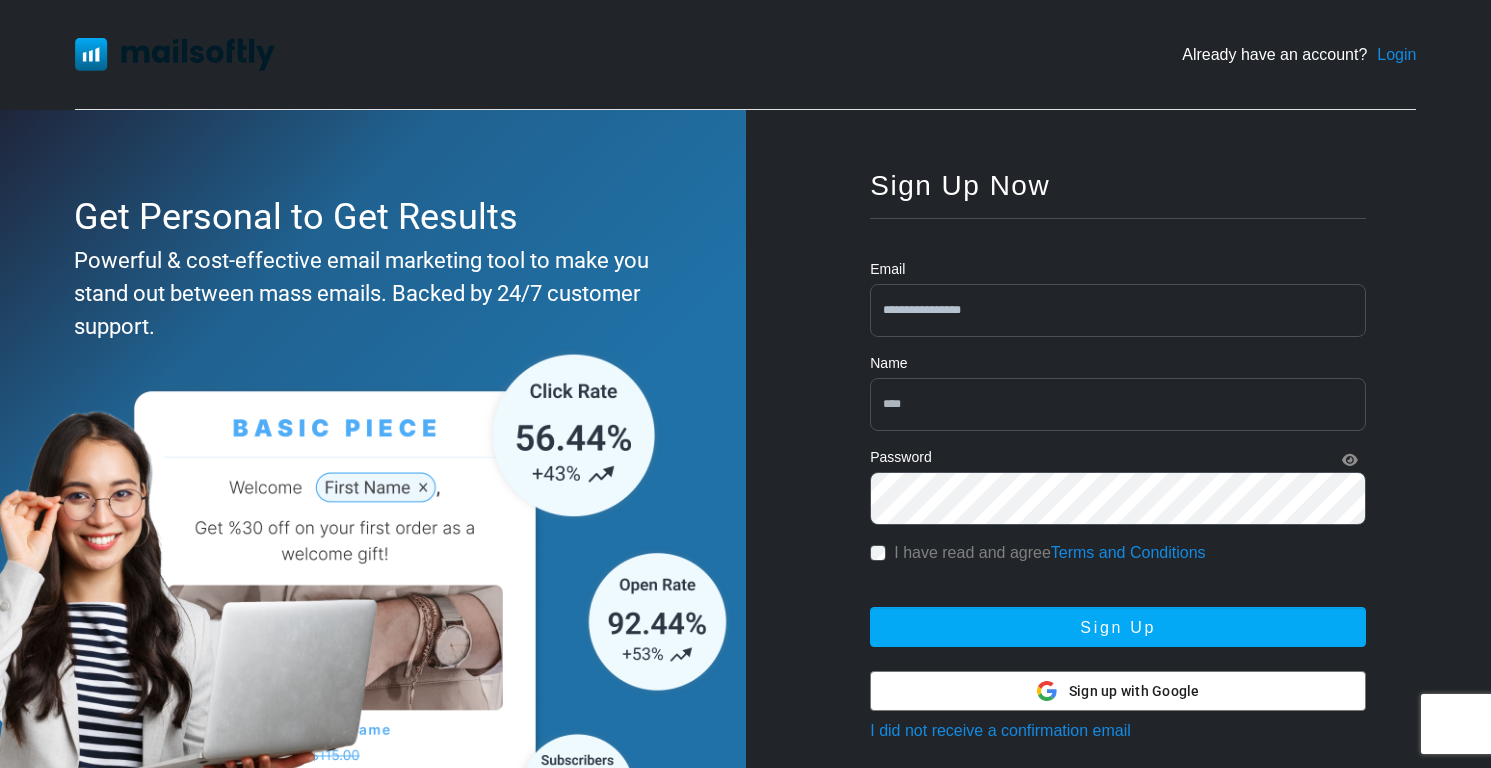 click at bounding box center (1118, 404) 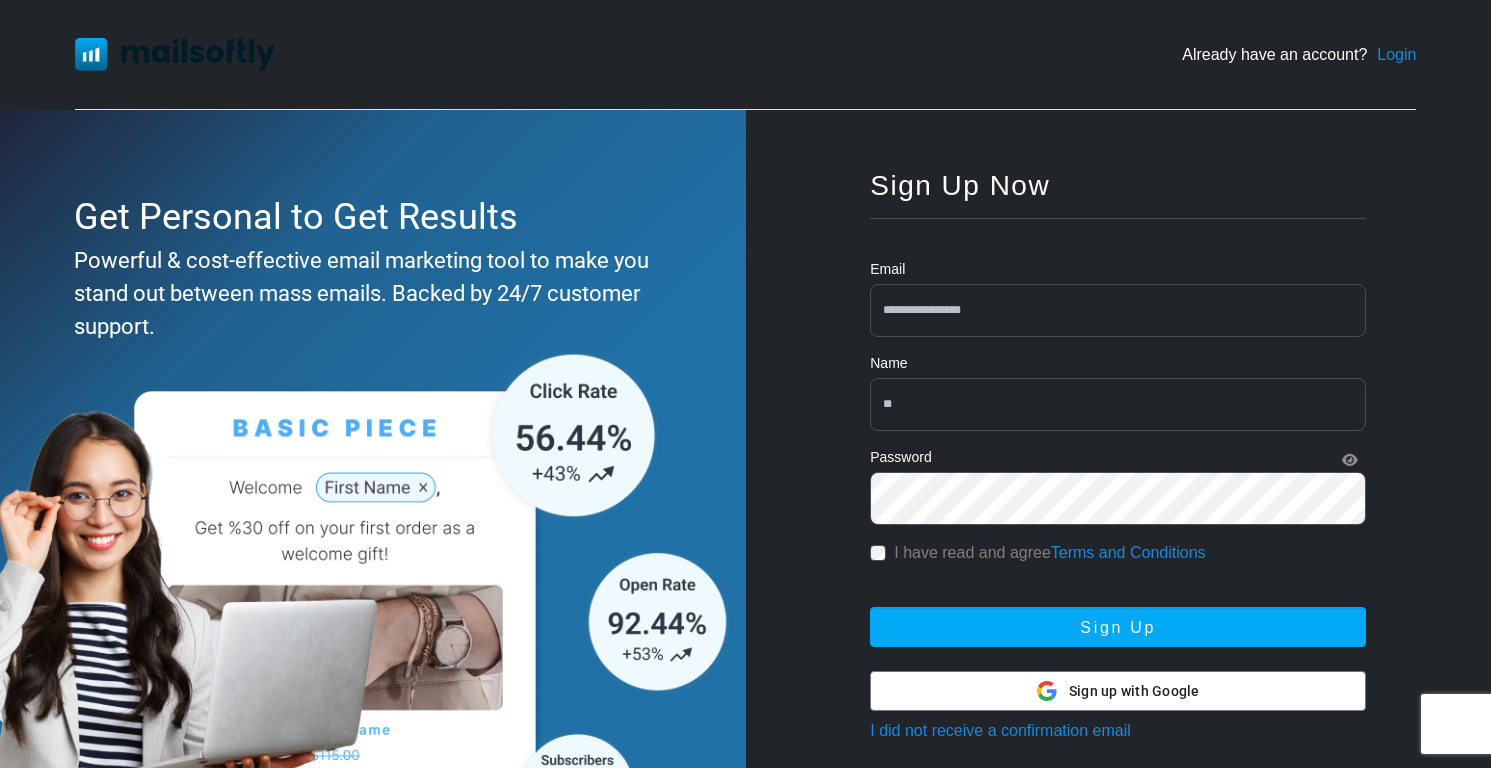 type on "*" 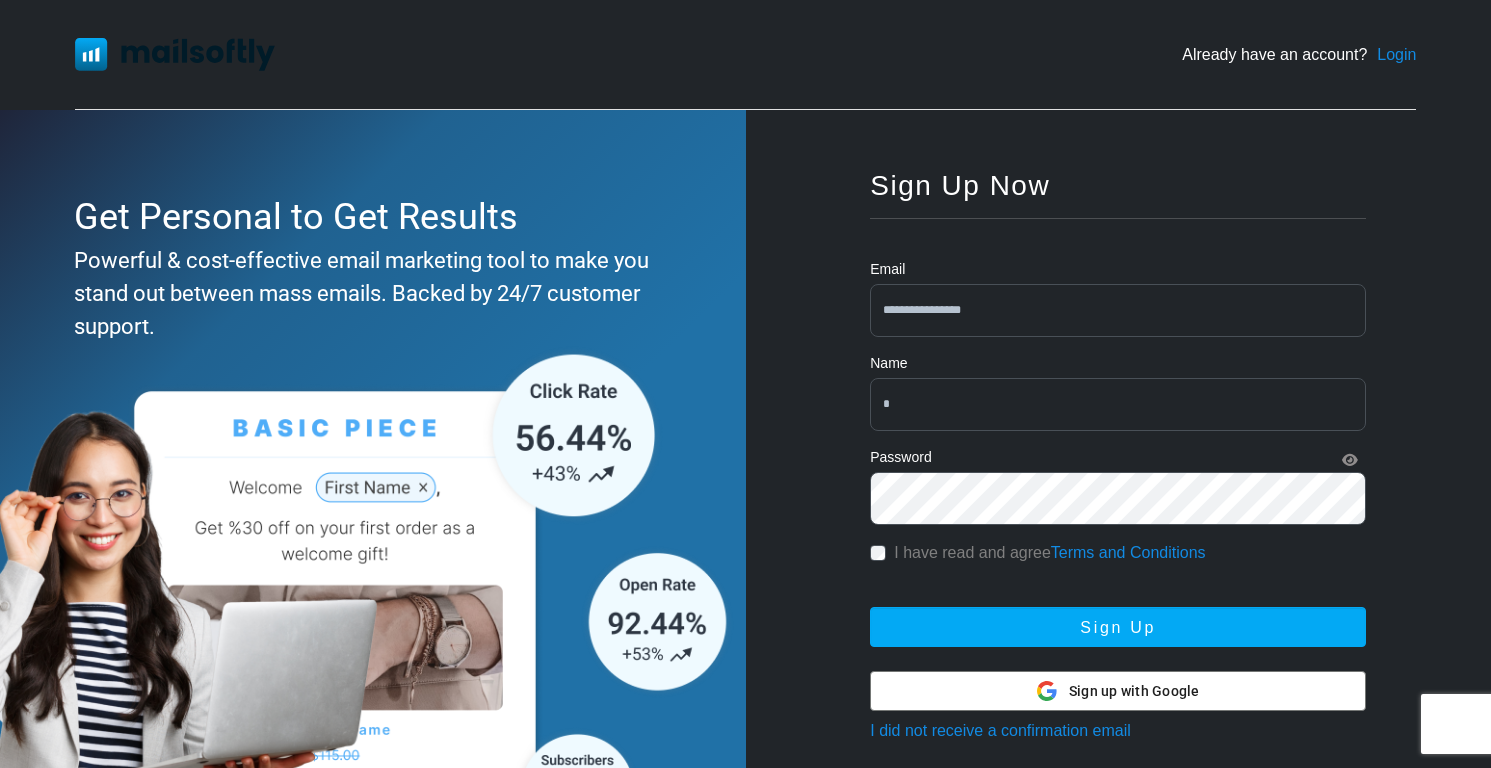 type on "*" 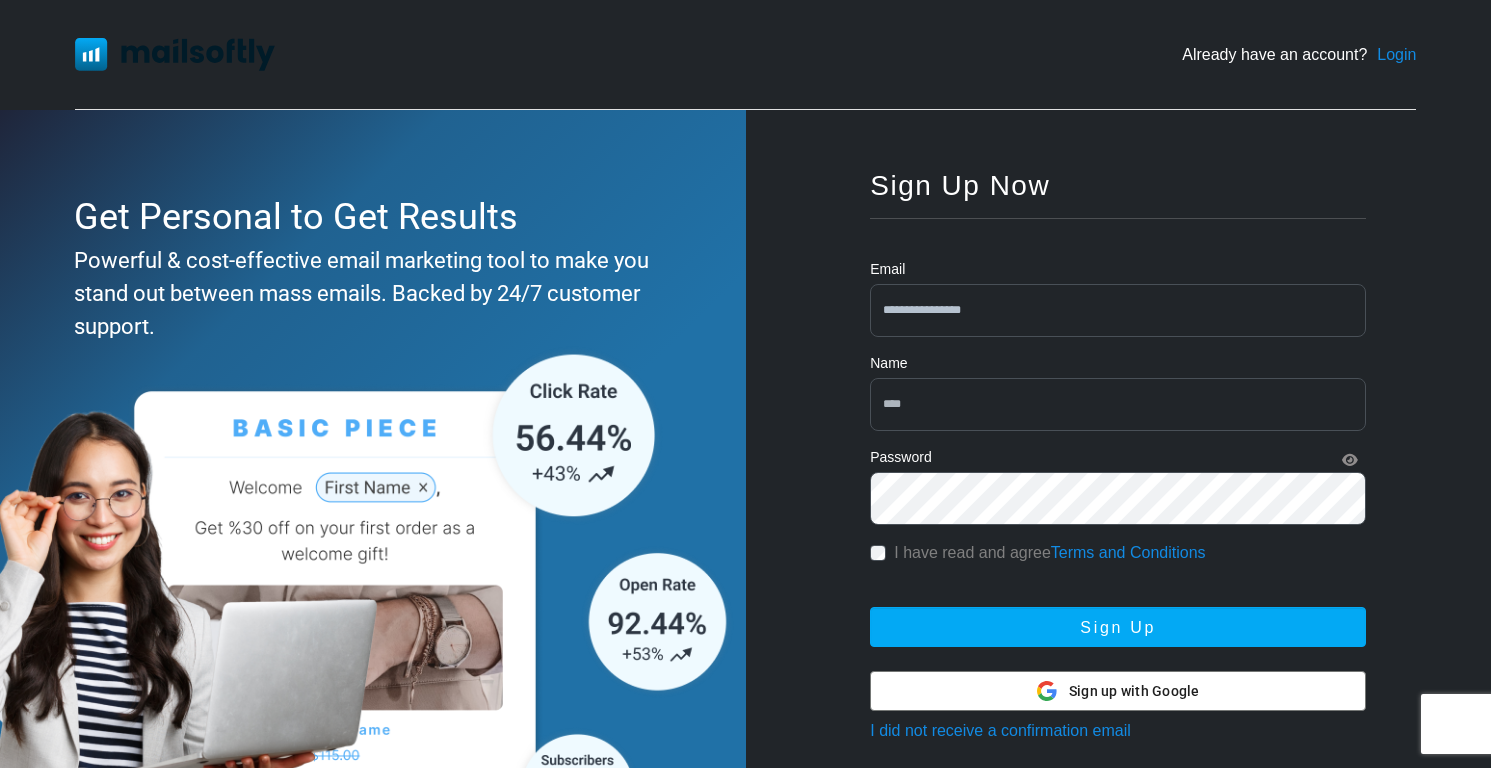 click at bounding box center [1118, 404] 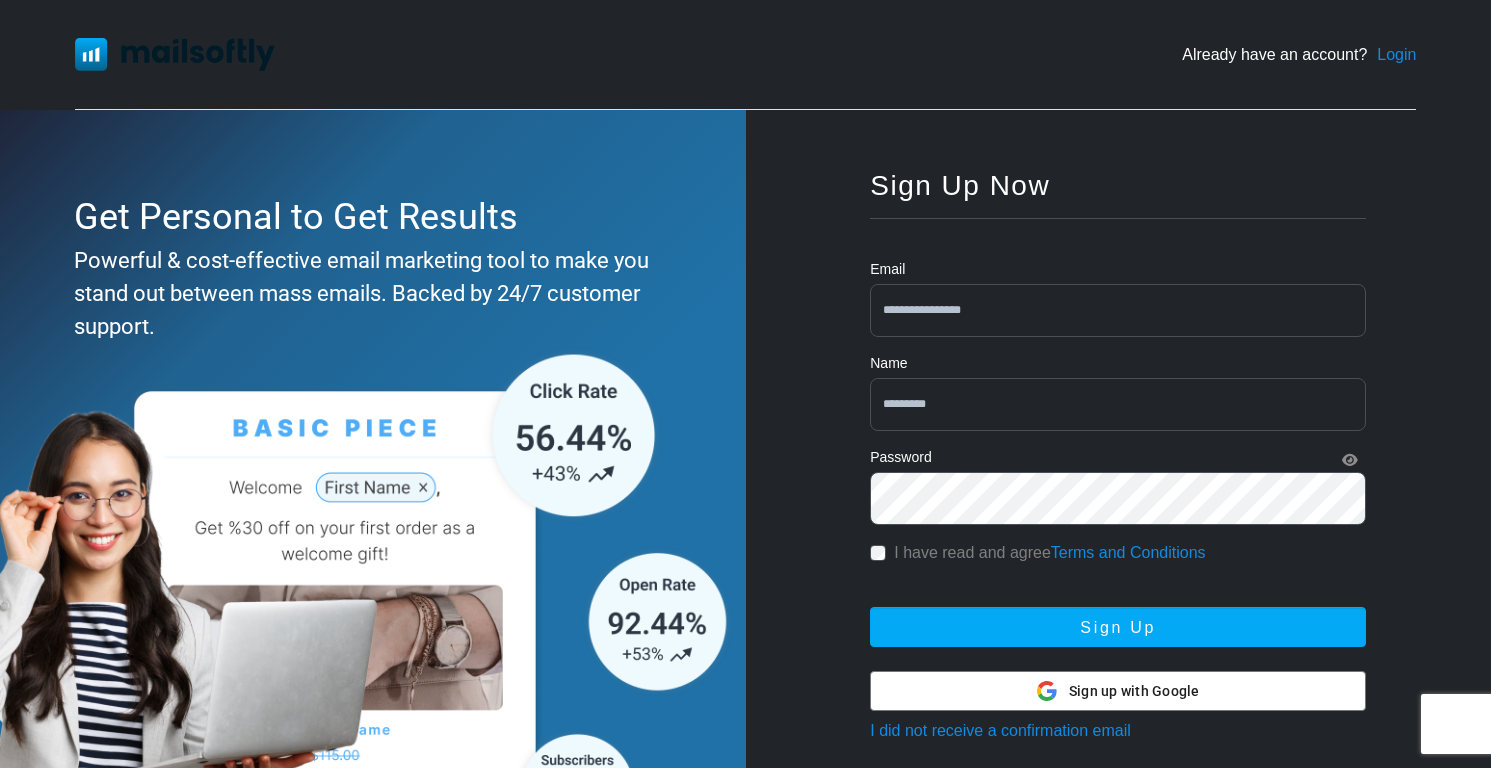 type on "*********" 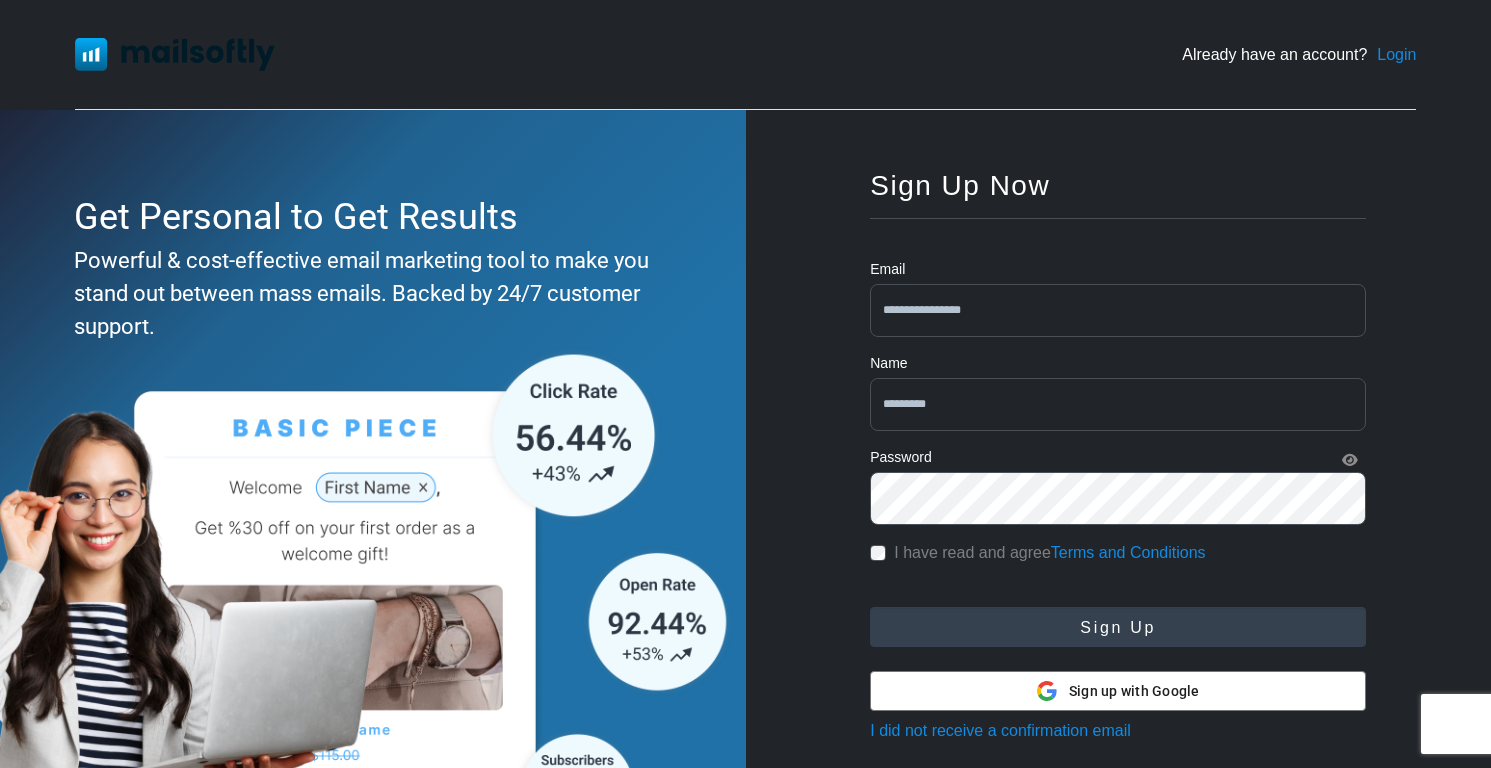 click on "Sign Up" at bounding box center (1118, 627) 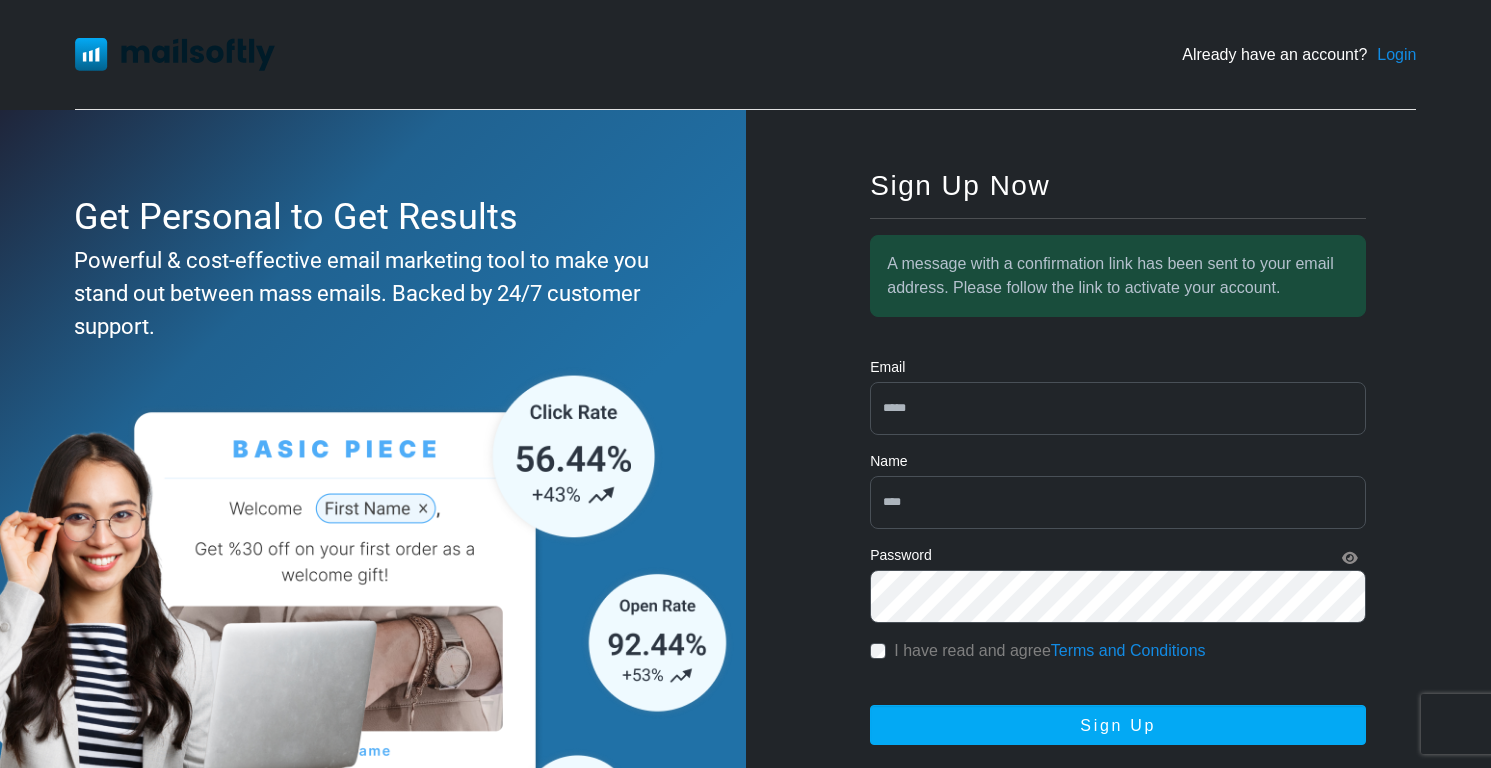 scroll, scrollTop: 0, scrollLeft: 0, axis: both 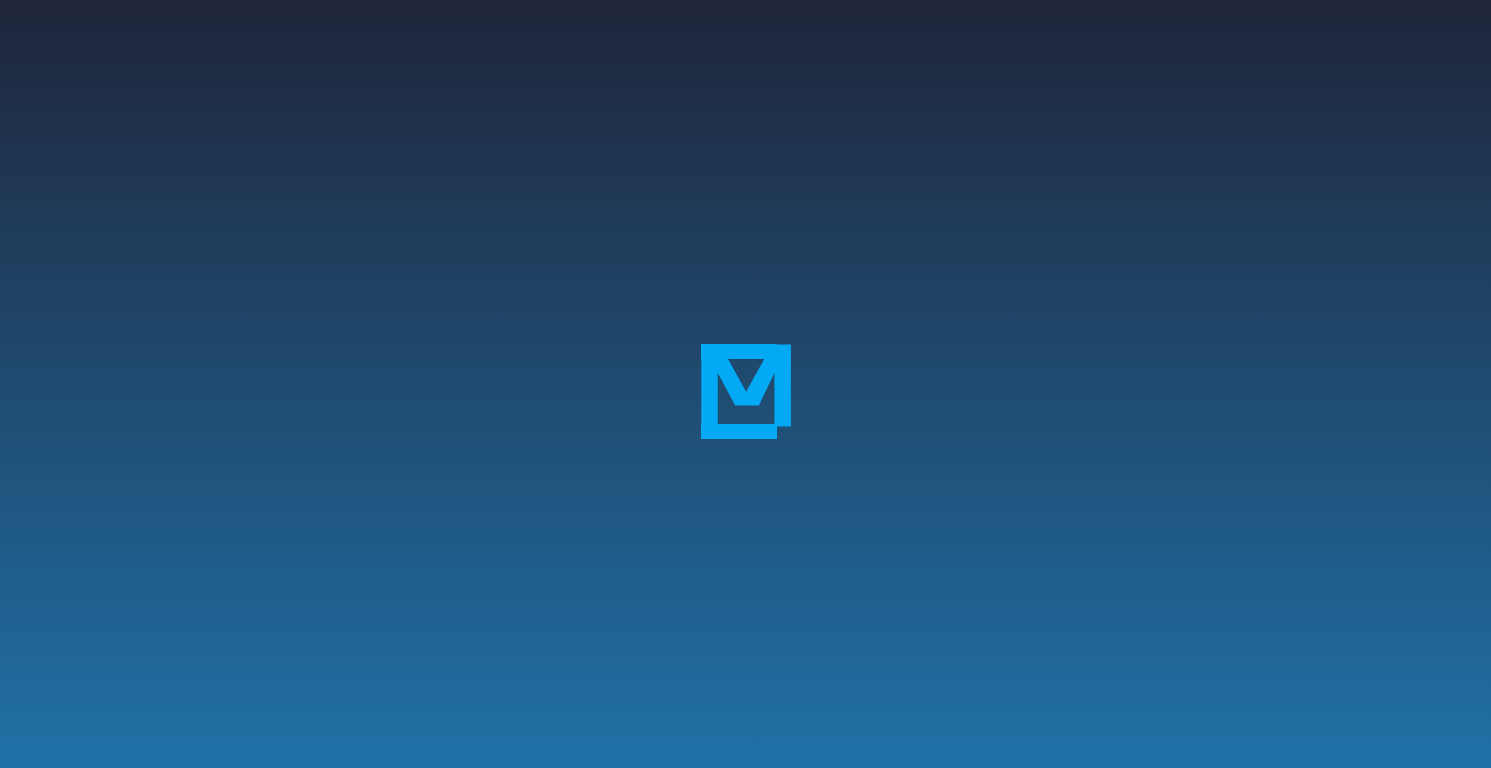 click at bounding box center (745, 384) 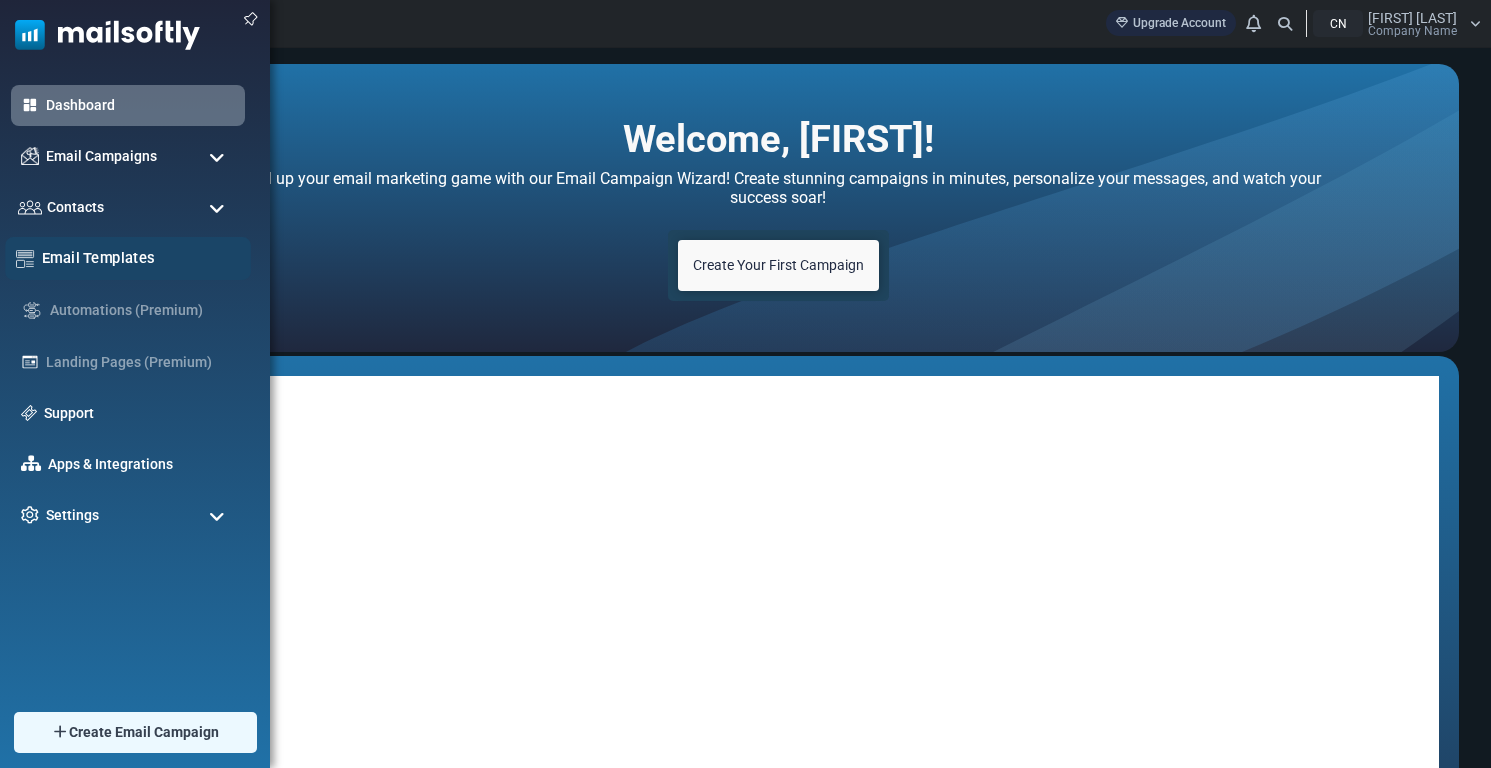 click on "Email Templates" at bounding box center [141, 258] 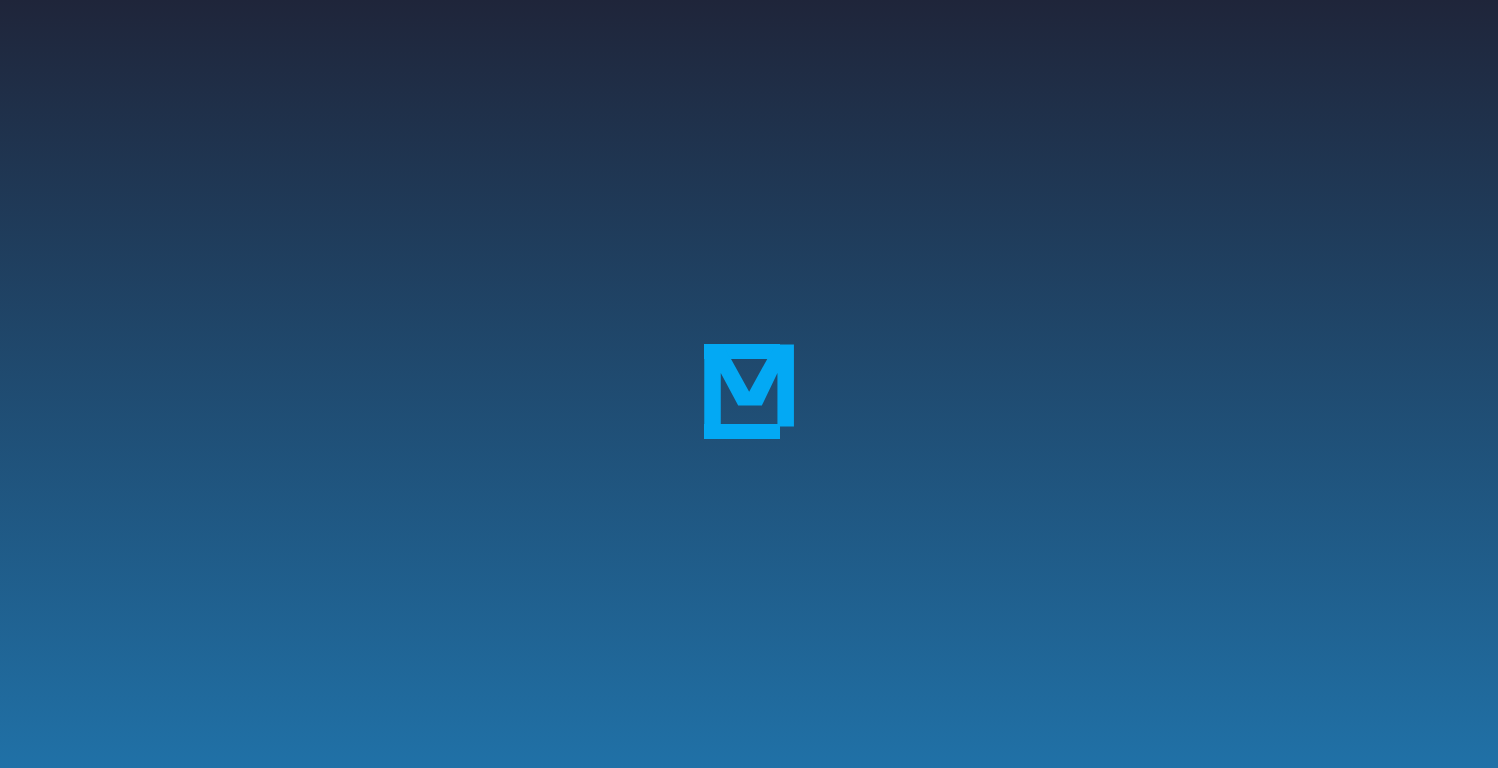 scroll, scrollTop: 0, scrollLeft: 0, axis: both 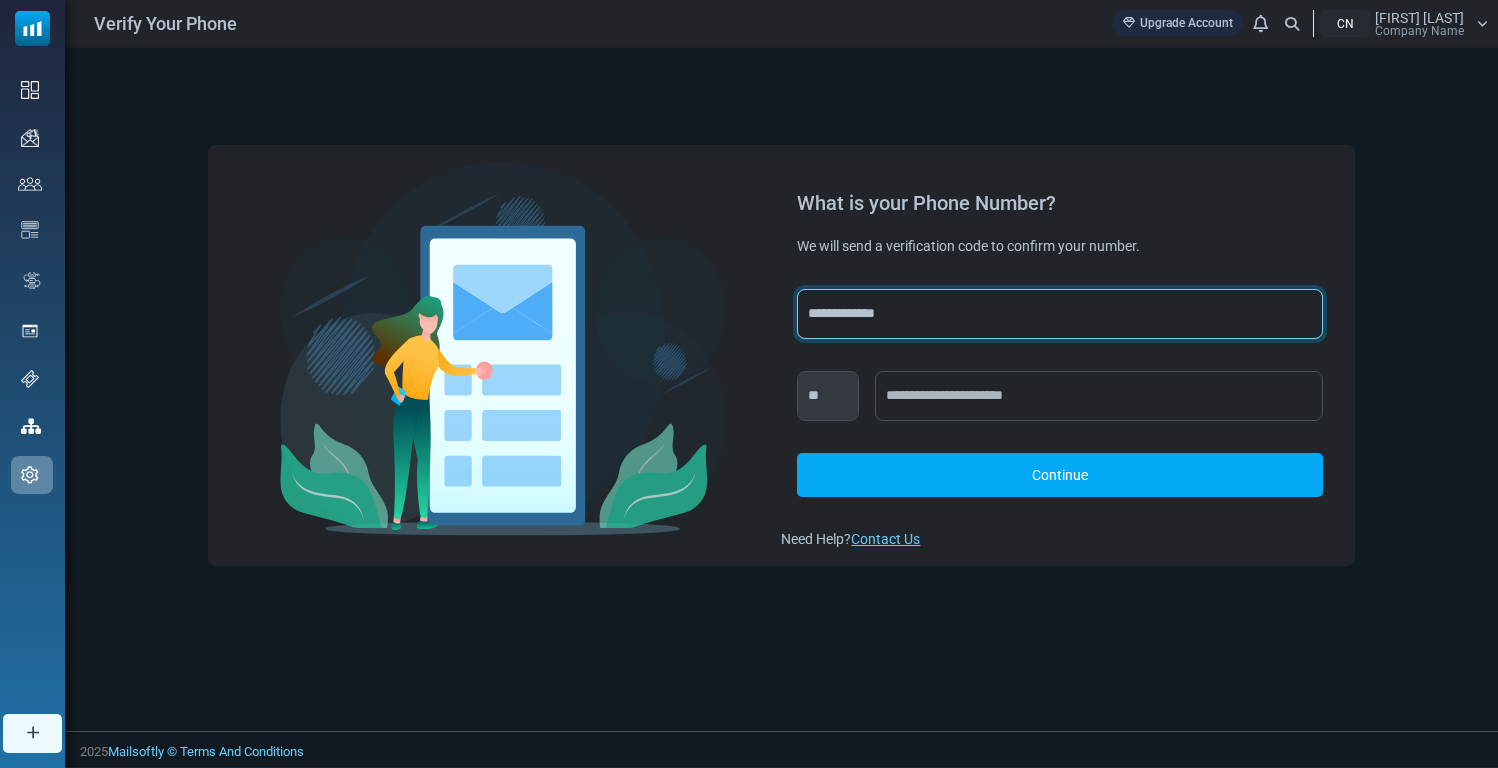 click on "**********" at bounding box center [1059, 314] 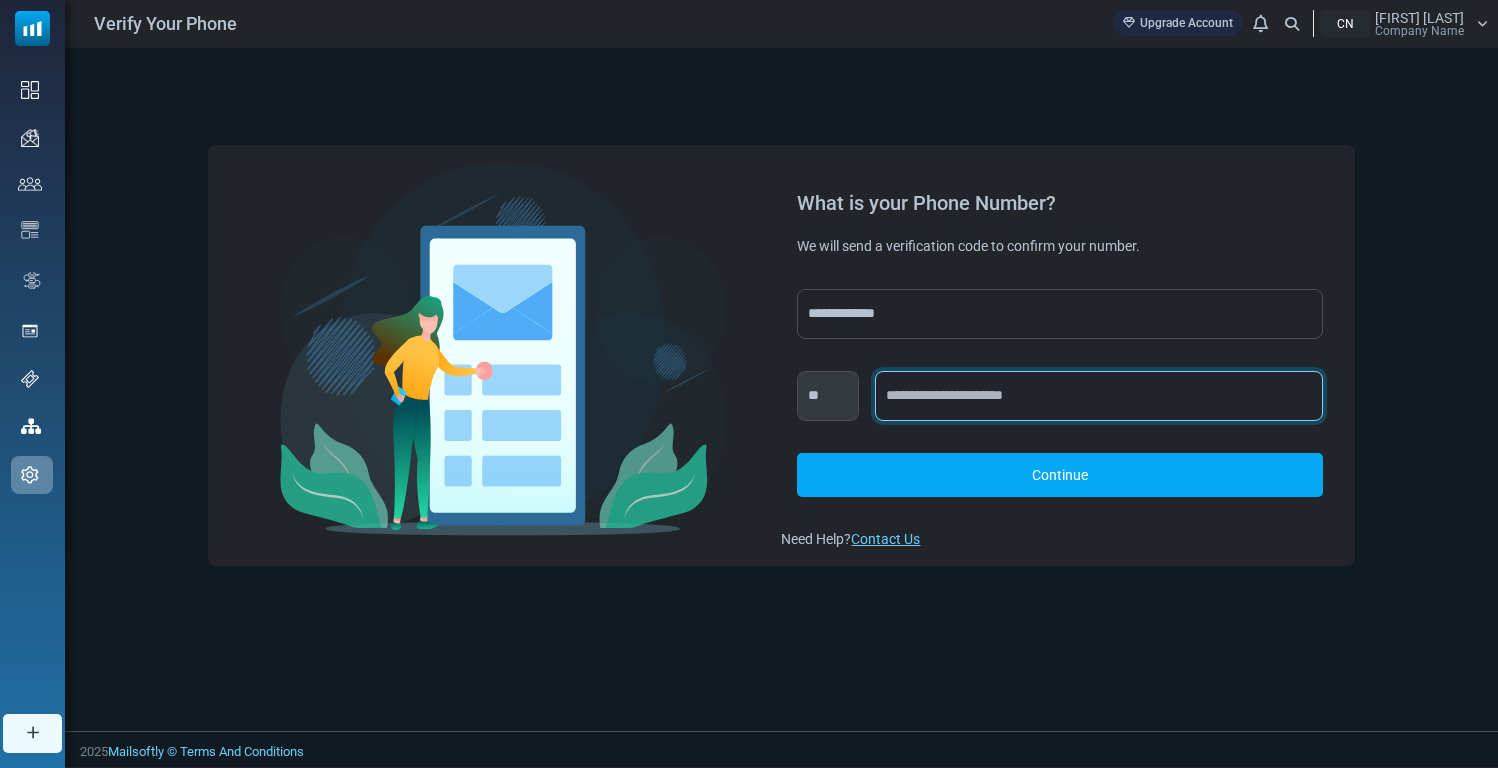 paste on "**********" 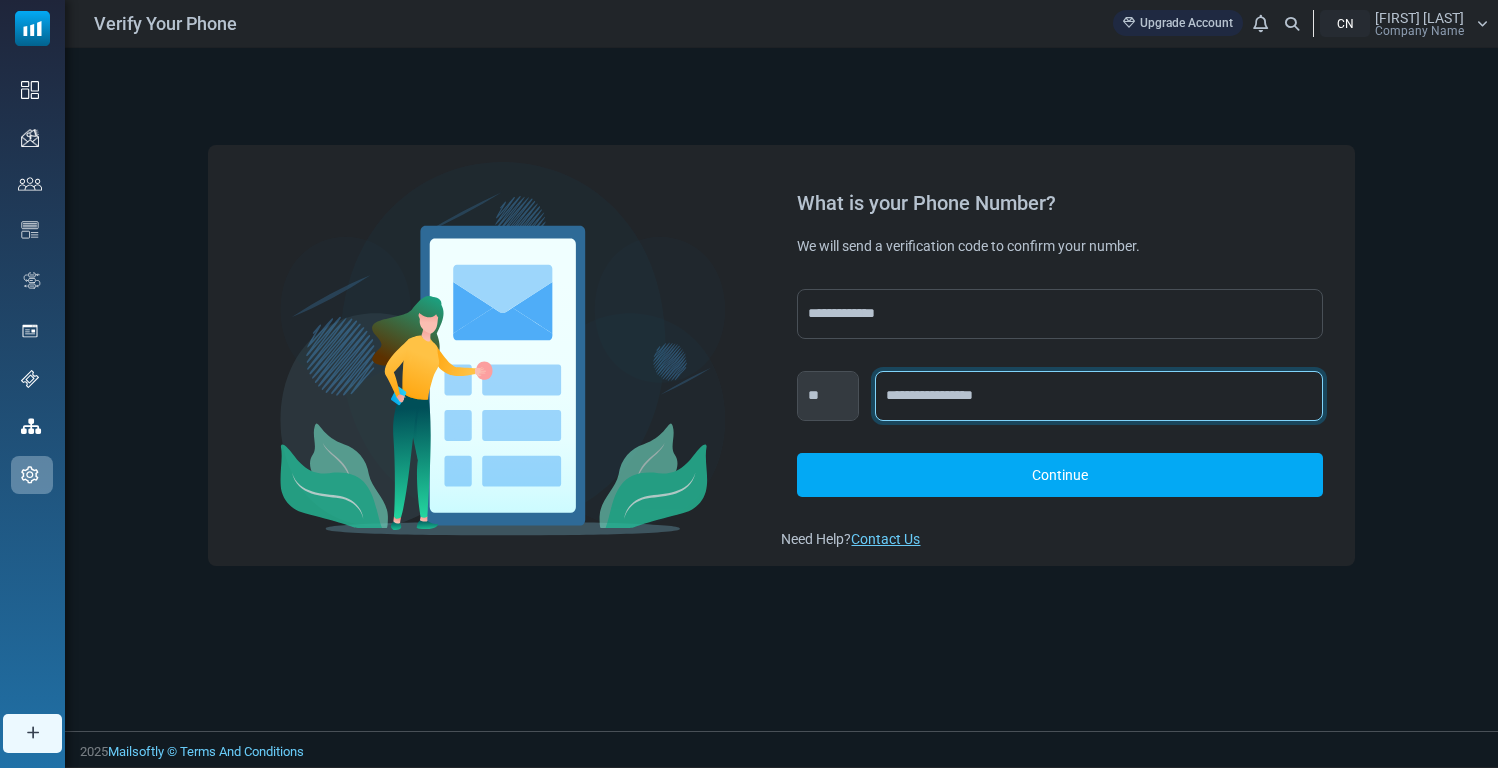 drag, startPoint x: 913, startPoint y: 396, endPoint x: 867, endPoint y: 396, distance: 46 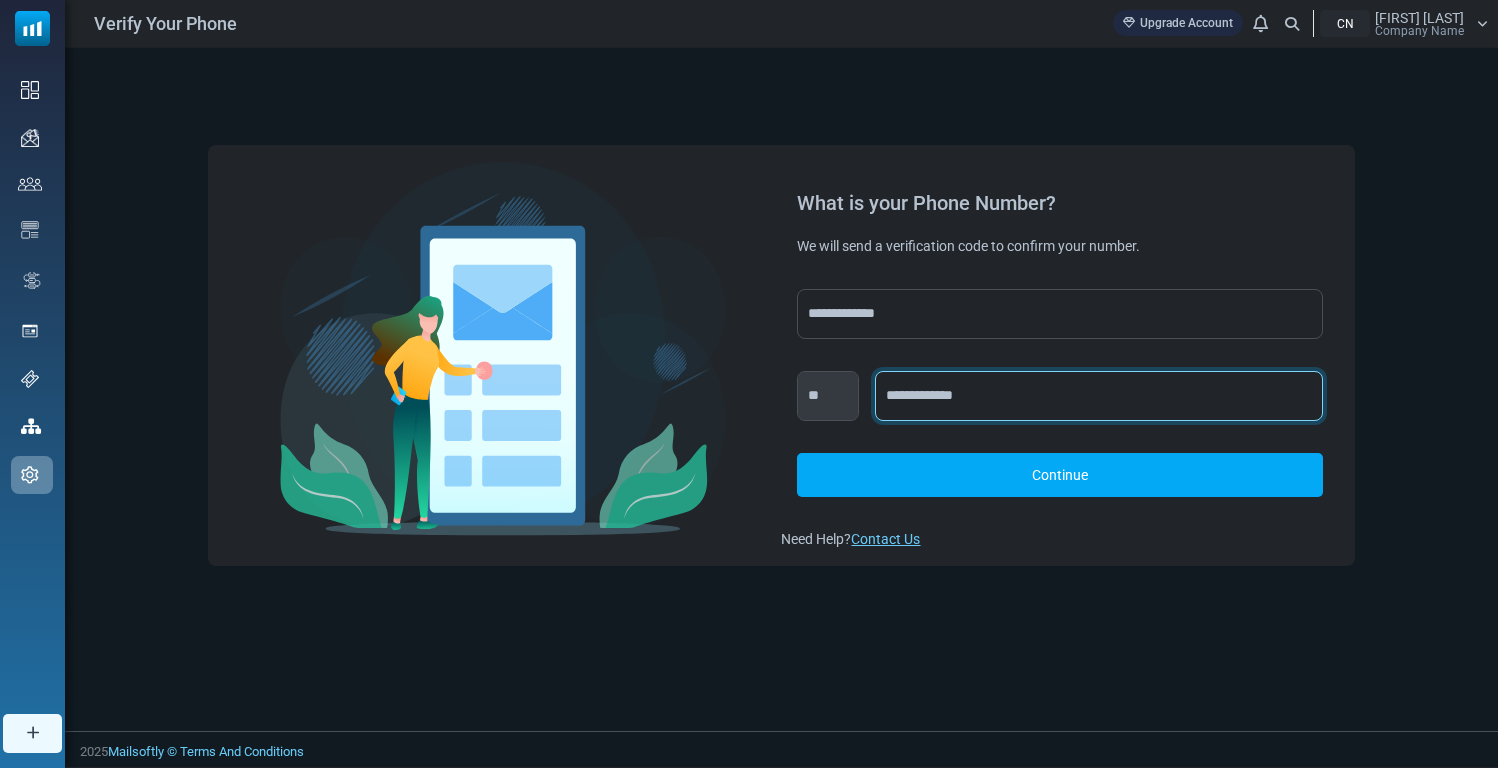 type on "**********" 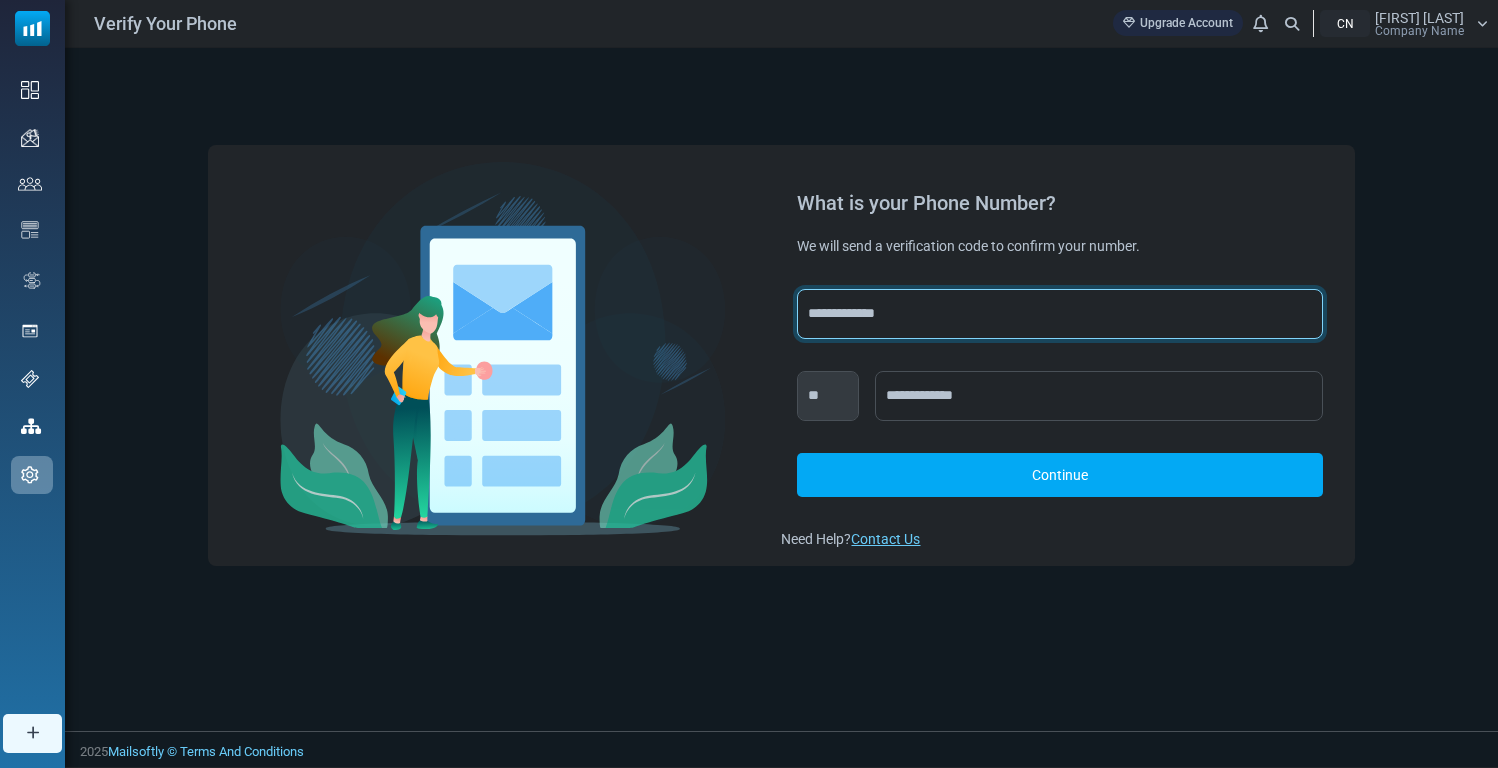 select on "***" 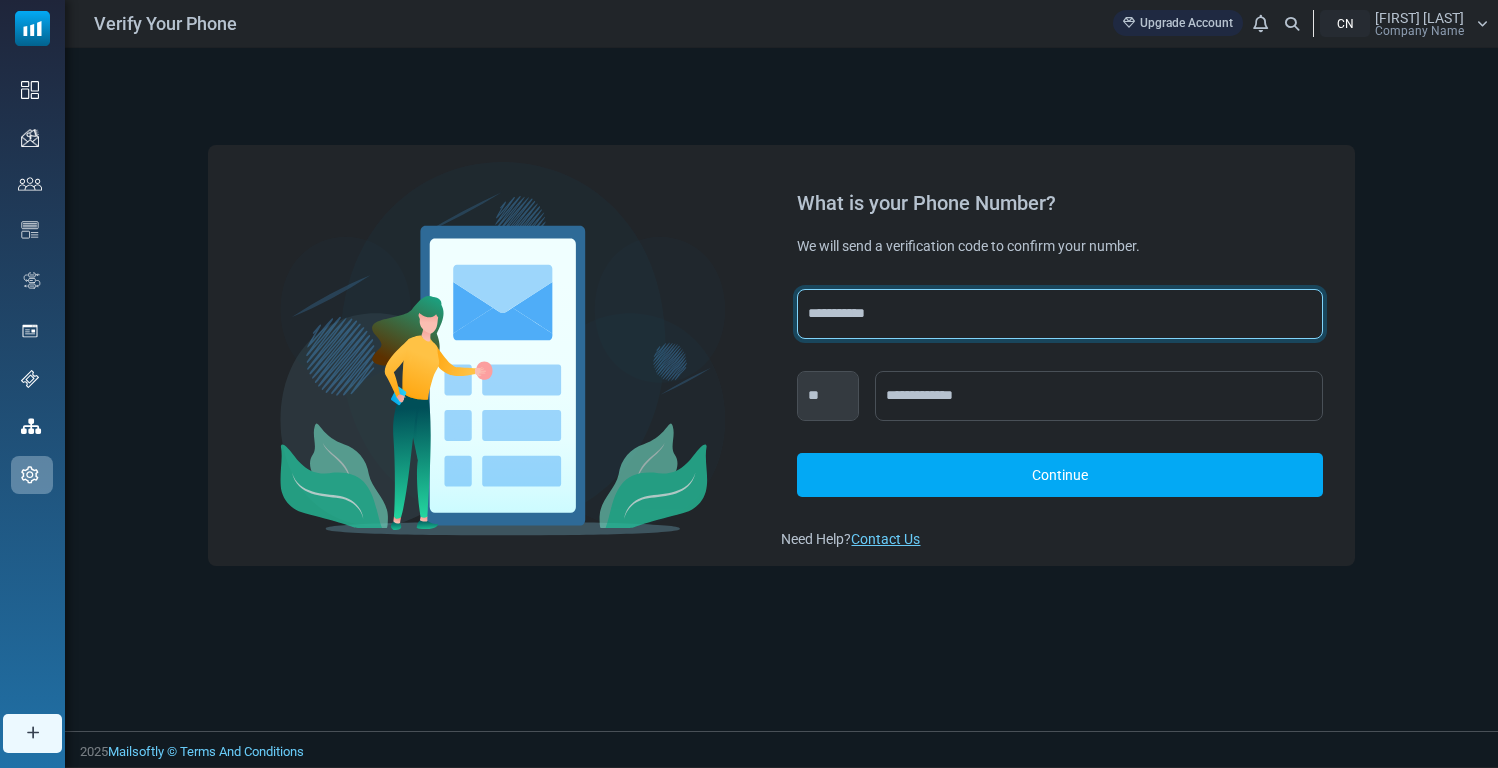 select on "***" 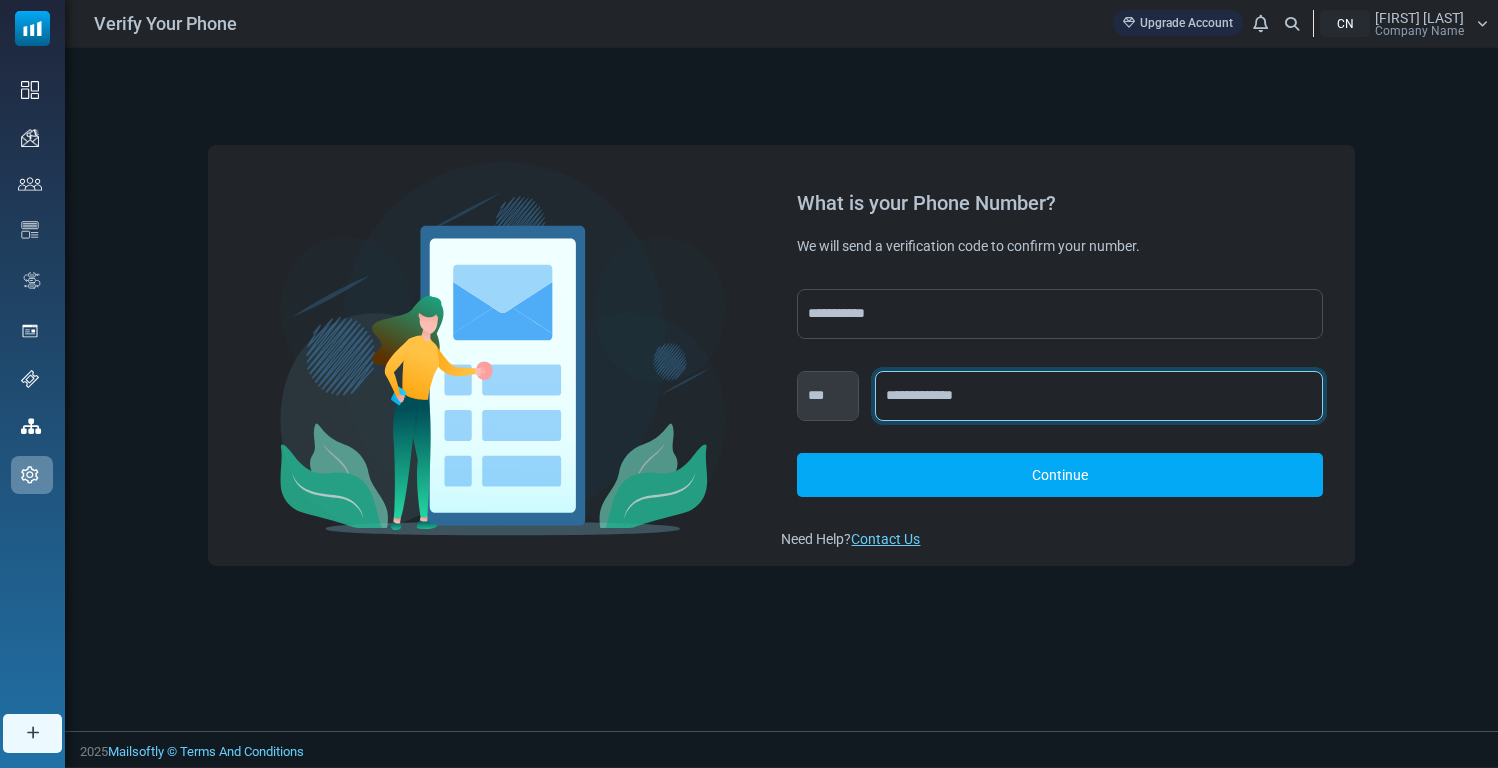 click on "**********" at bounding box center [1098, 396] 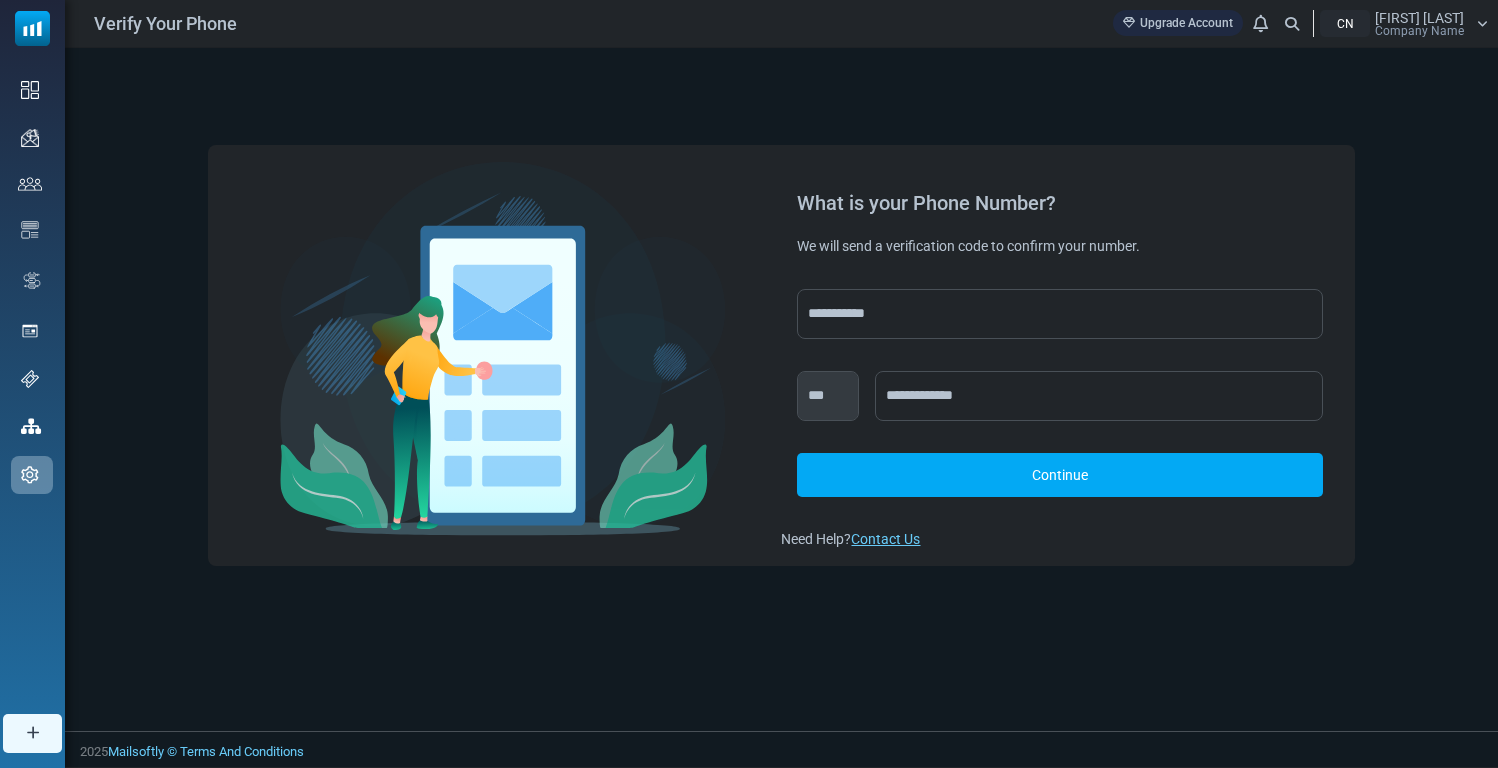 click on "Continue" at bounding box center (1059, 475) 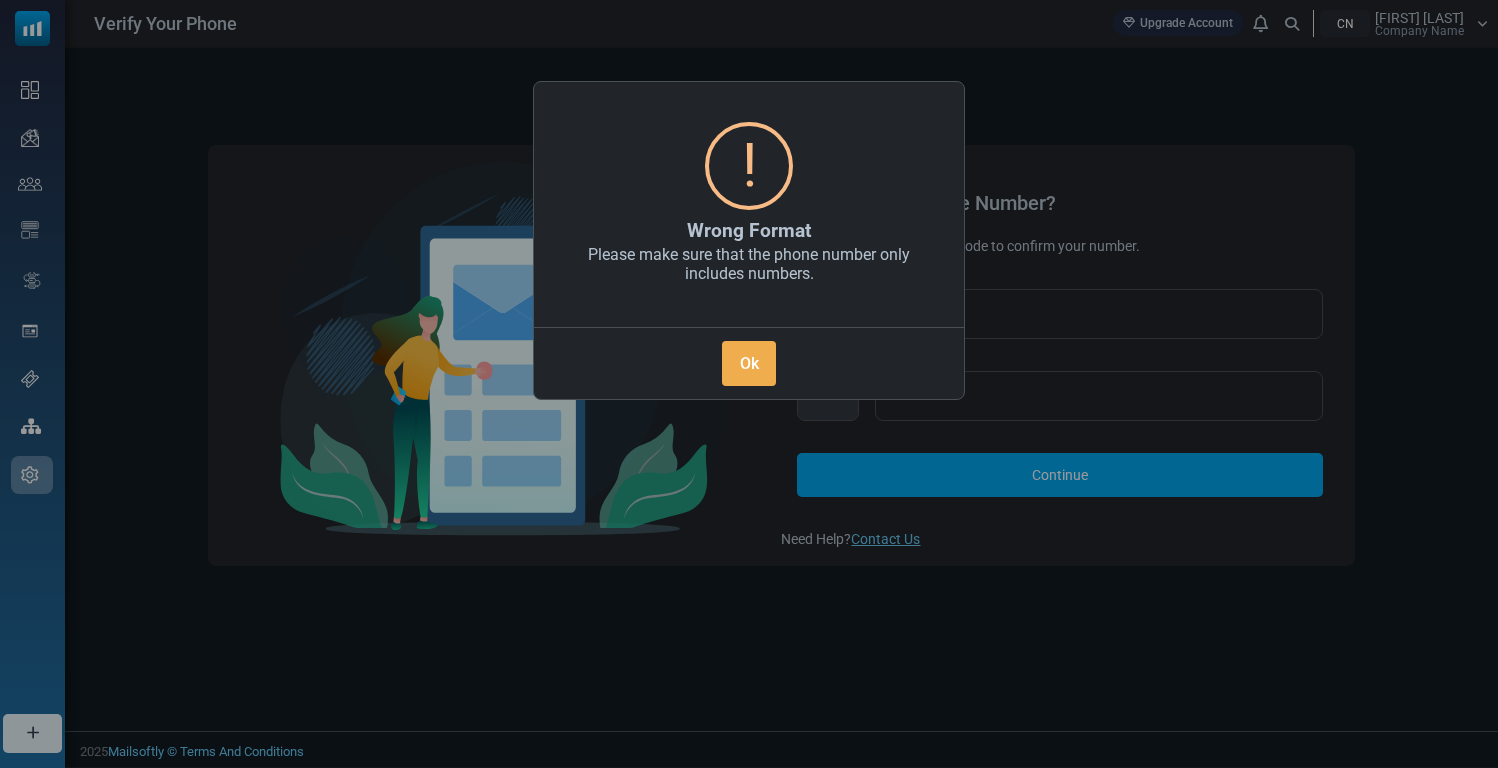 click on "Ok No Cancel" at bounding box center (749, 359) 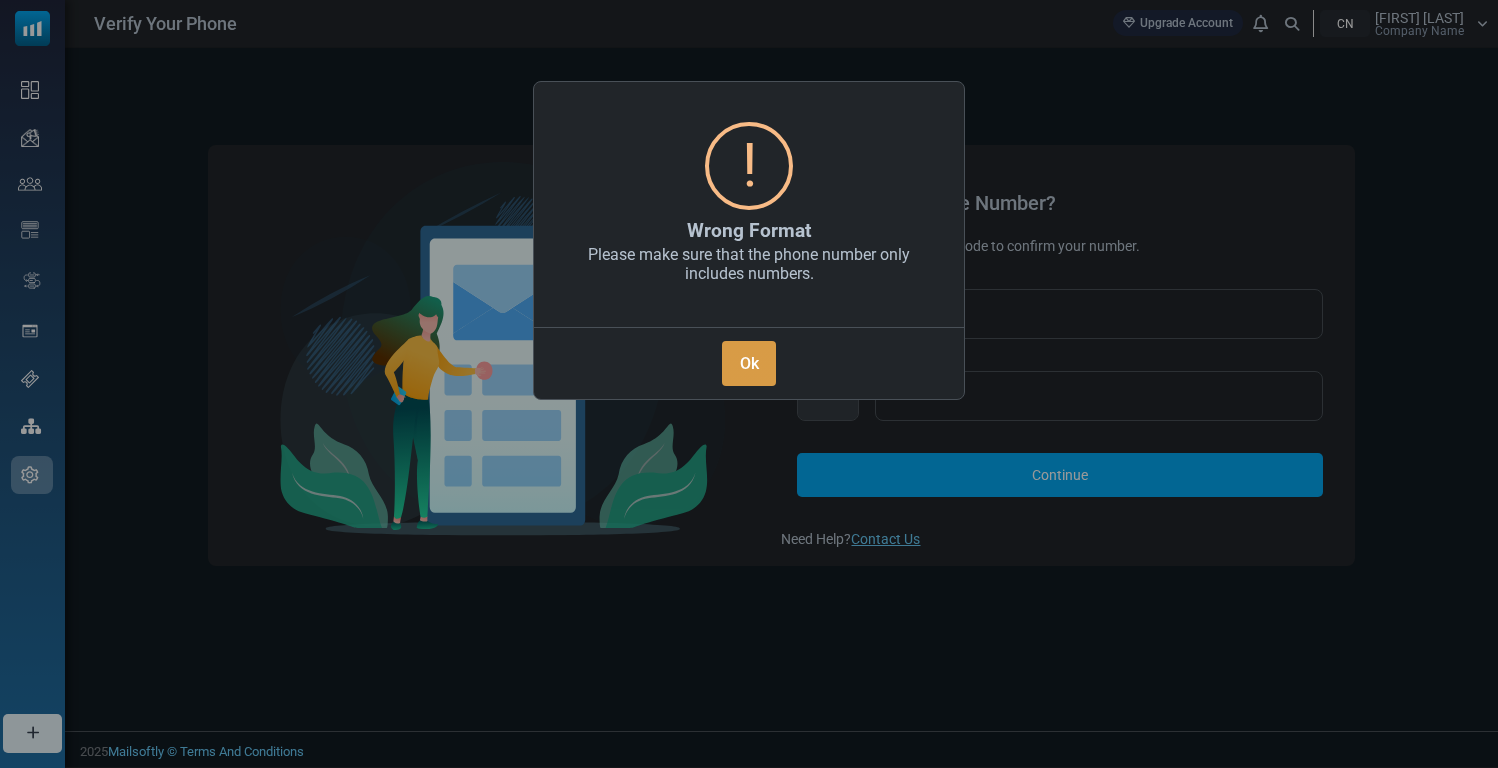 click on "Ok" at bounding box center (749, 363) 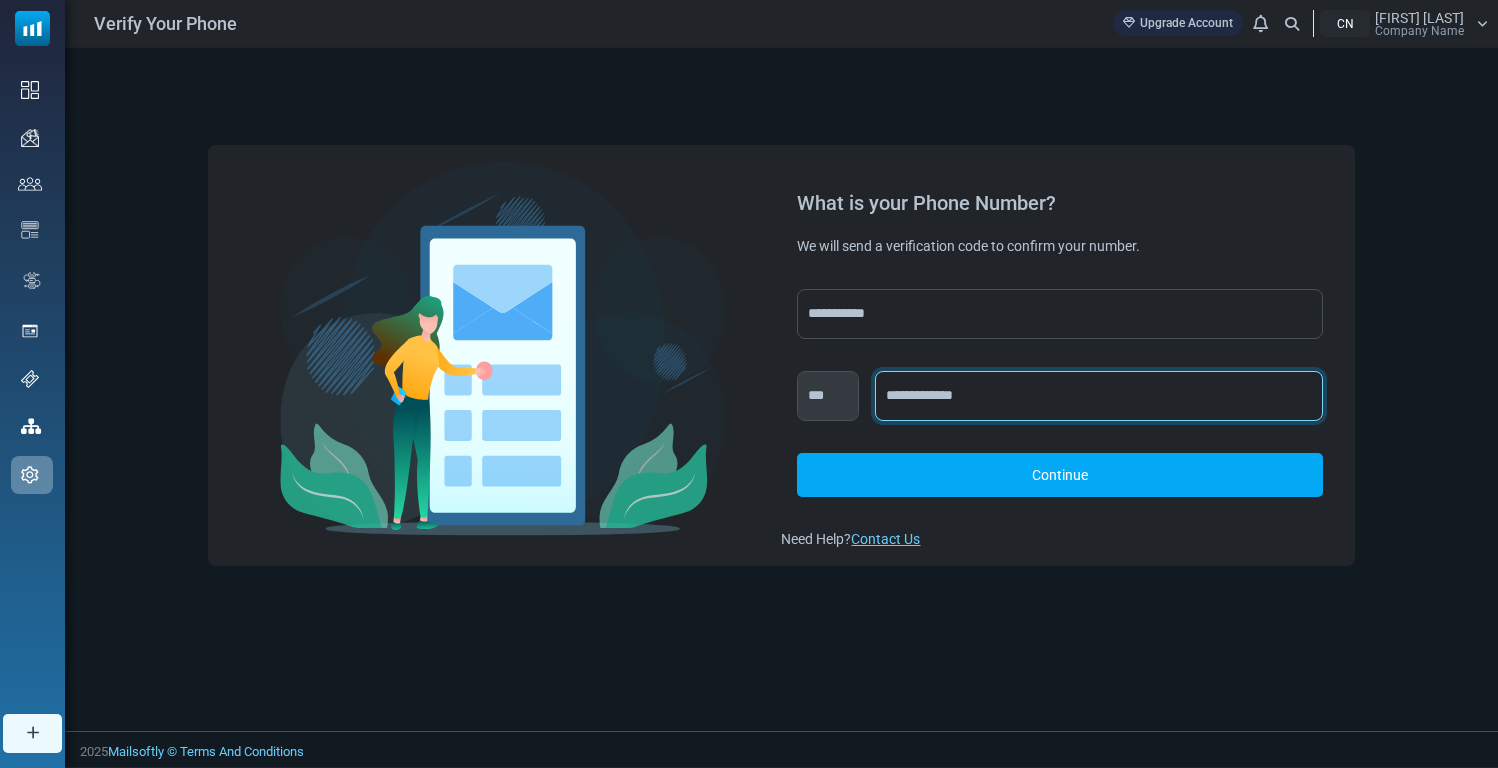 click on "**********" at bounding box center (1098, 396) 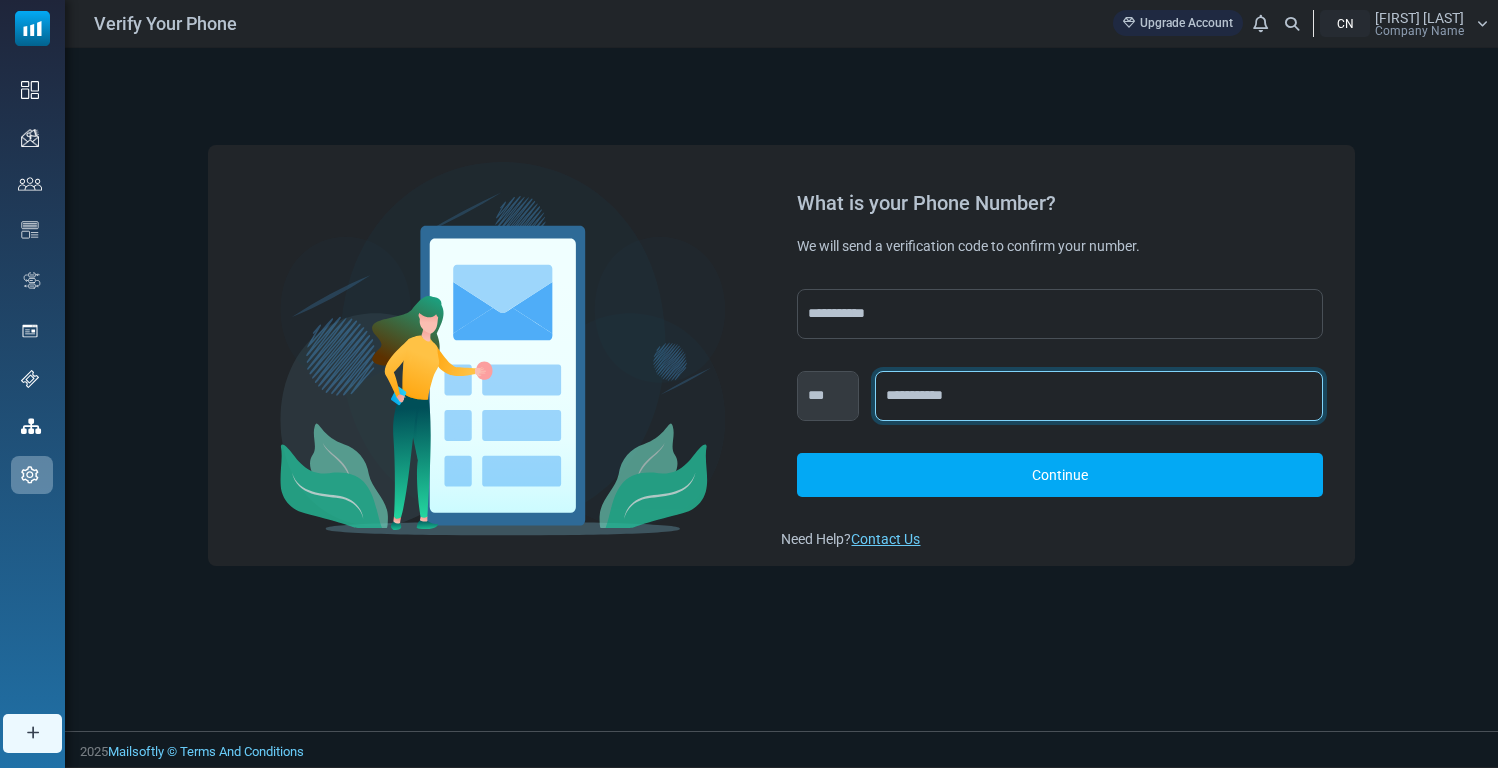type on "**********" 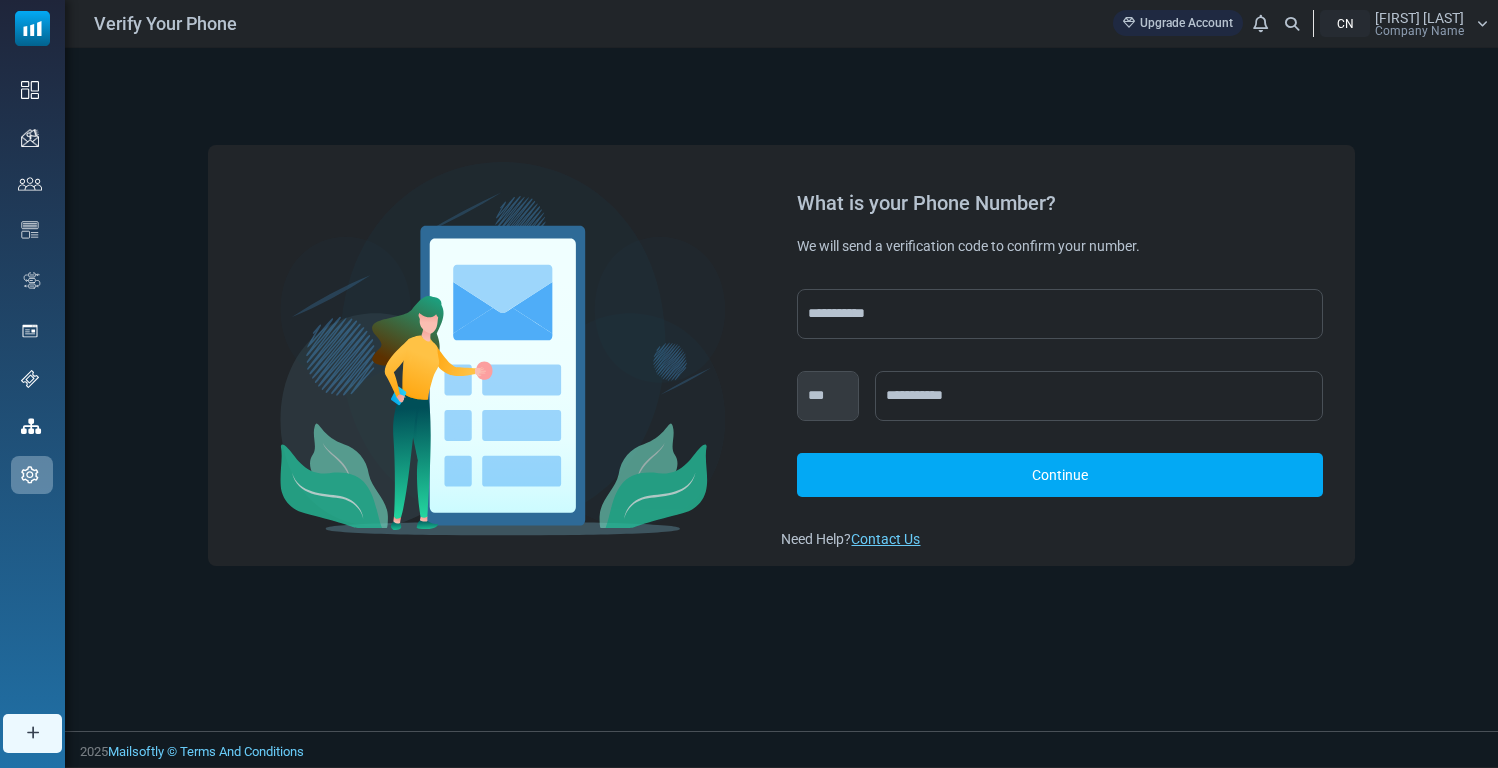 click on "Continue" at bounding box center [1059, 475] 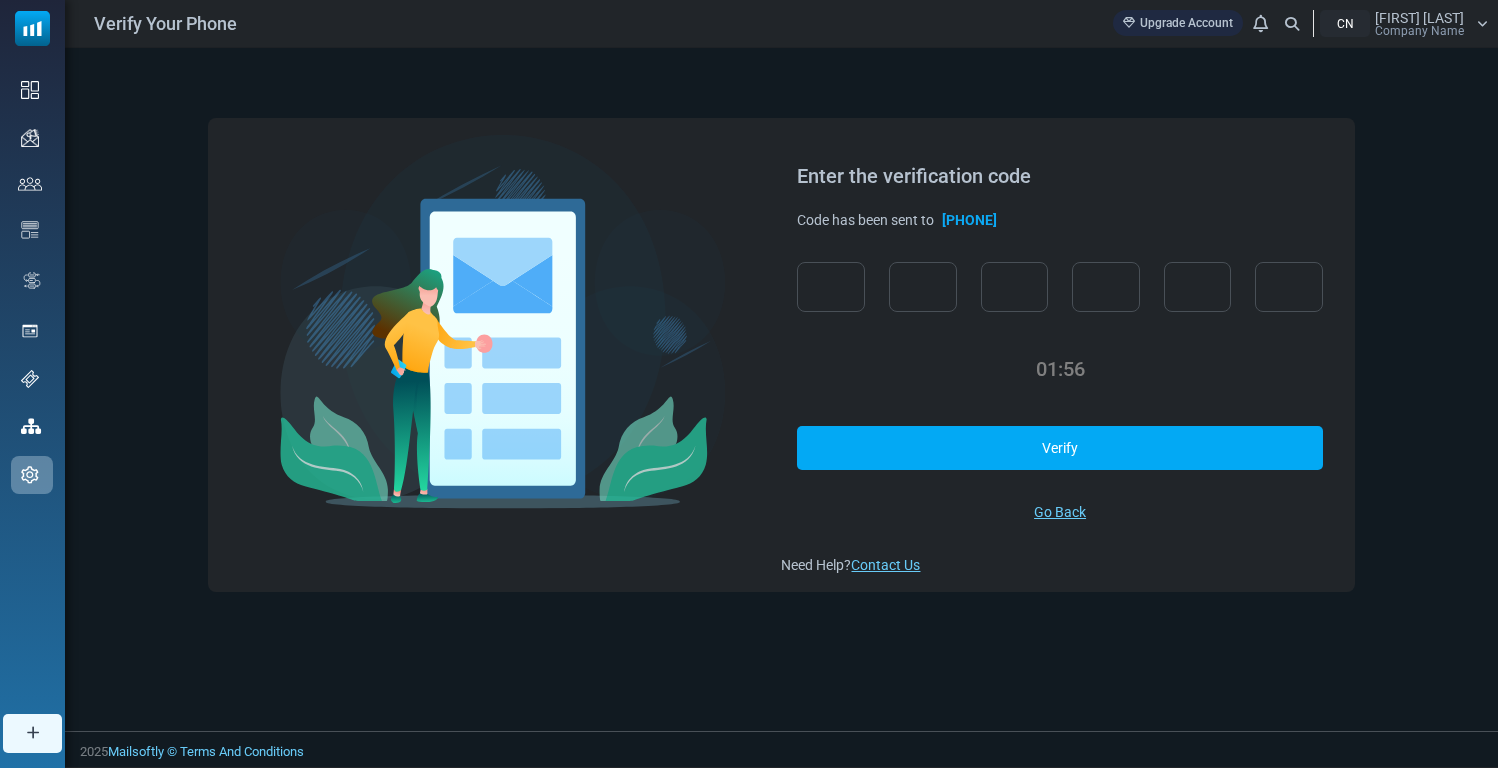 drag, startPoint x: 944, startPoint y: 217, endPoint x: 1053, endPoint y: 214, distance: 109.041275 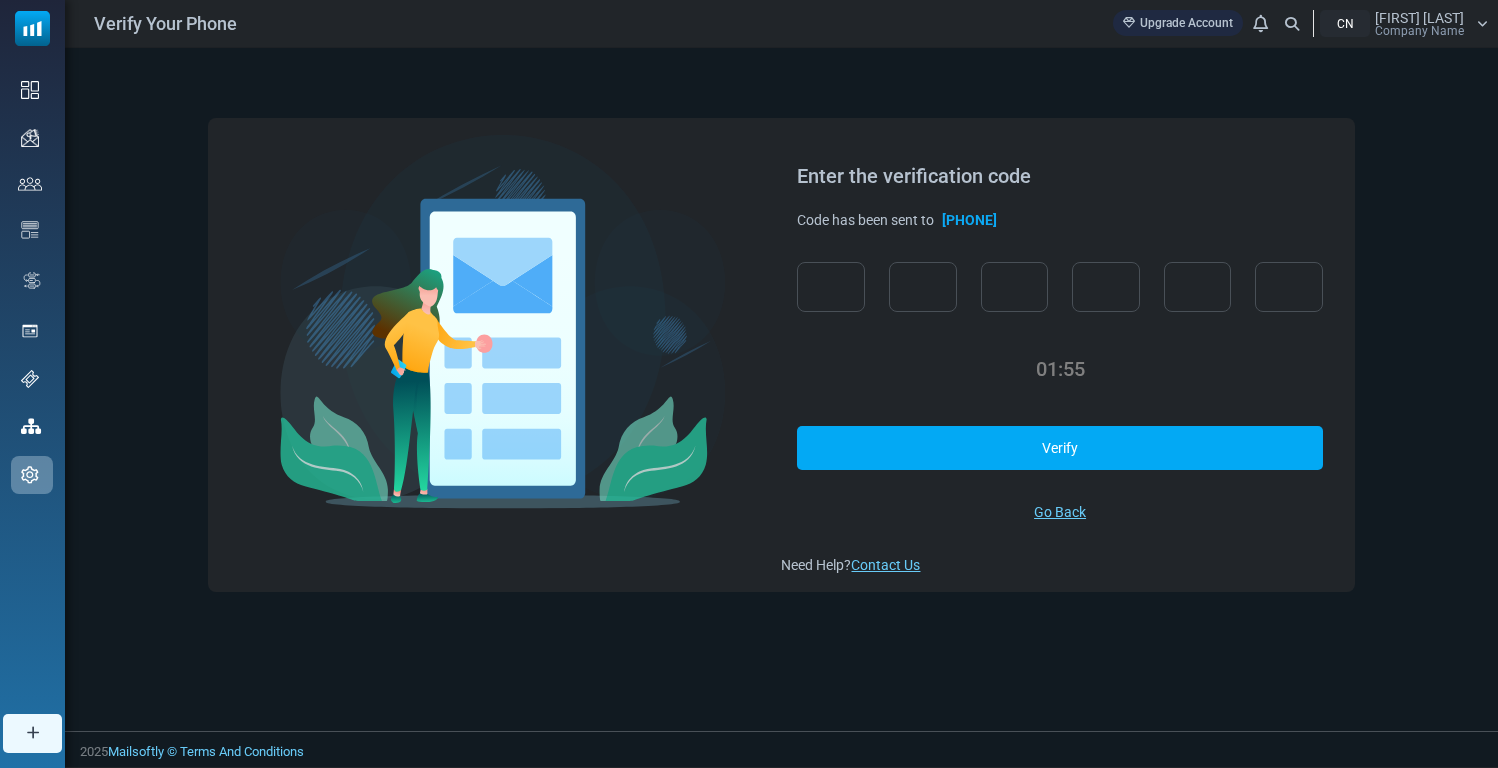 click on "+6285574800377" at bounding box center [969, 220] 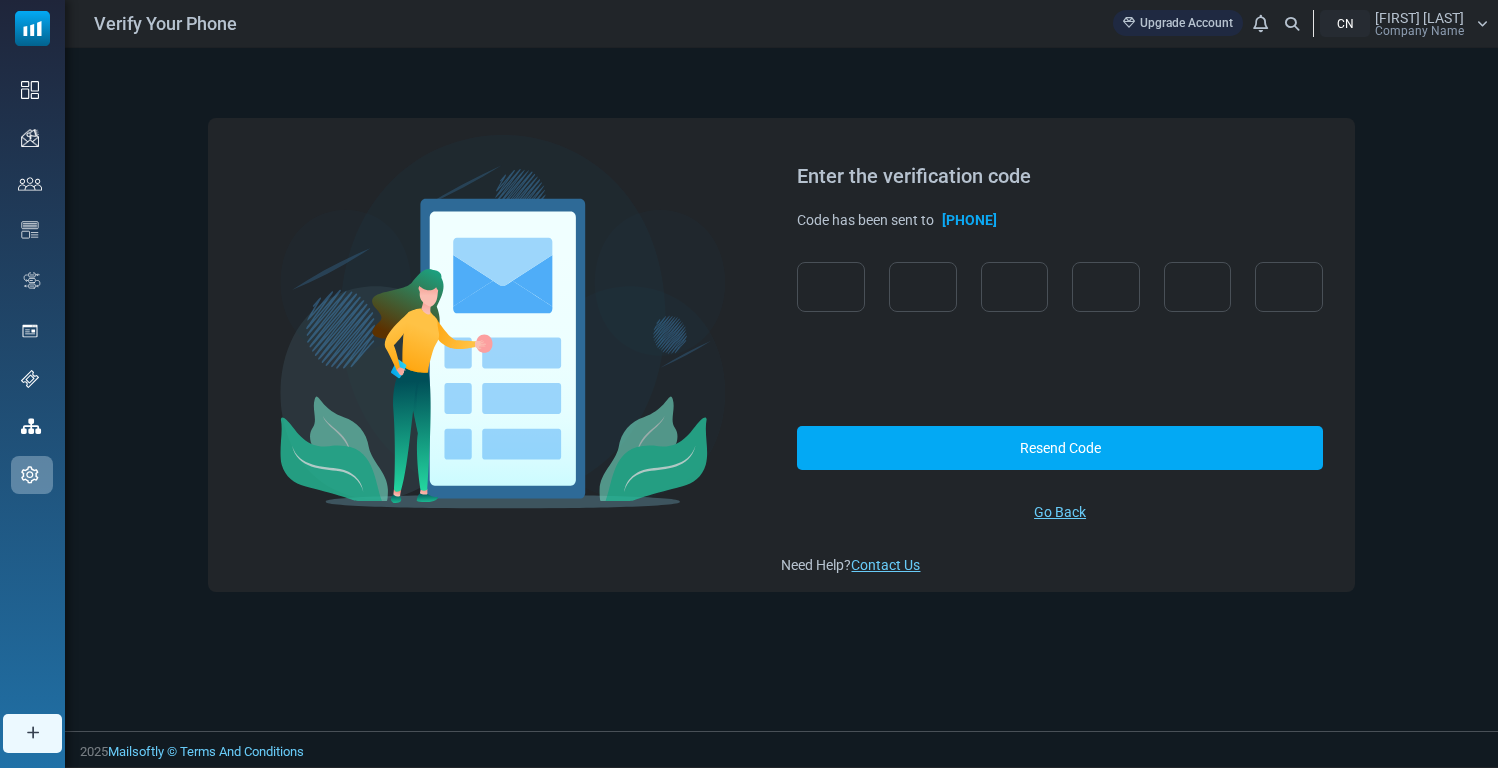 click on "Verify
Resend Code
Go Back" at bounding box center (1059, 392) 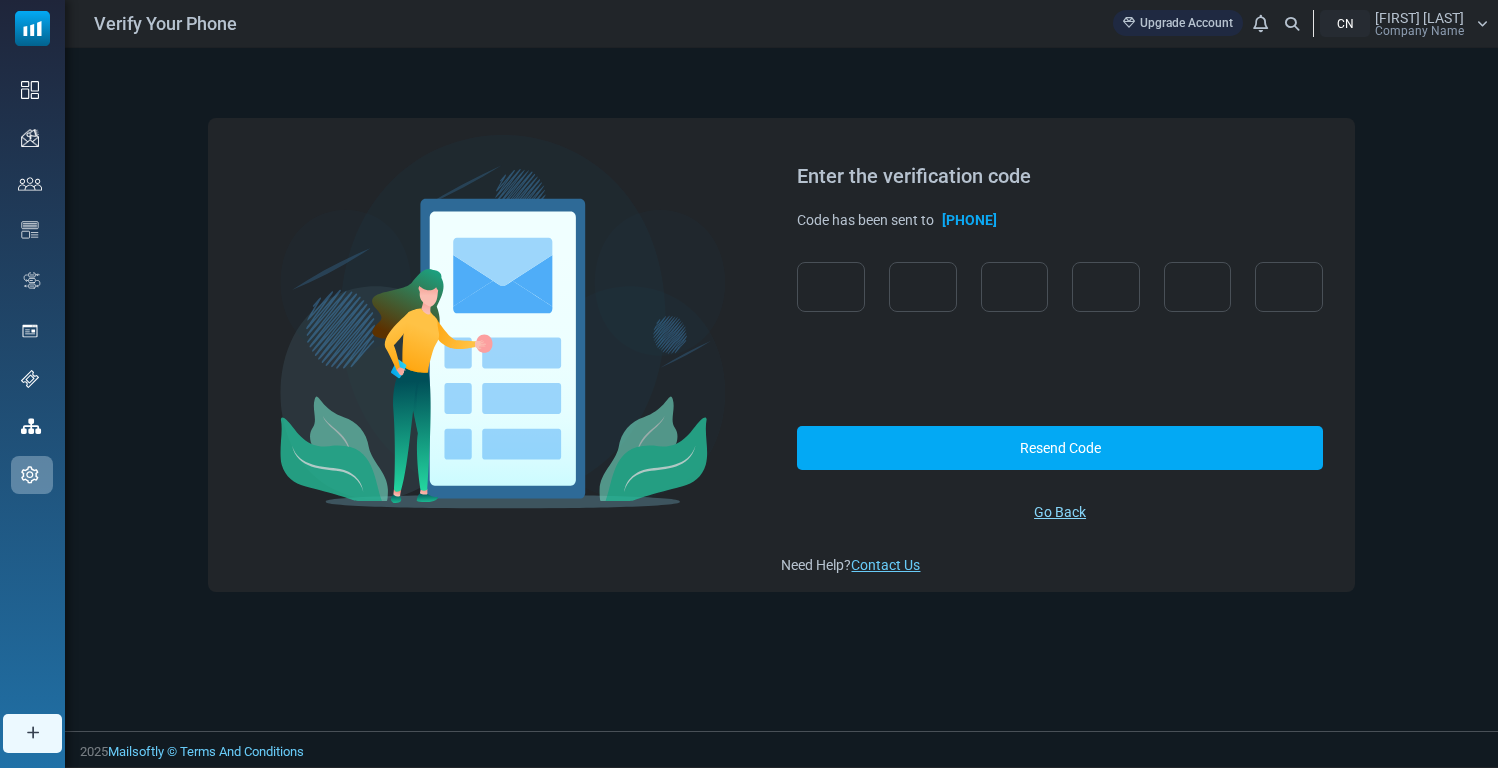 click on "Go Back" at bounding box center (1060, 512) 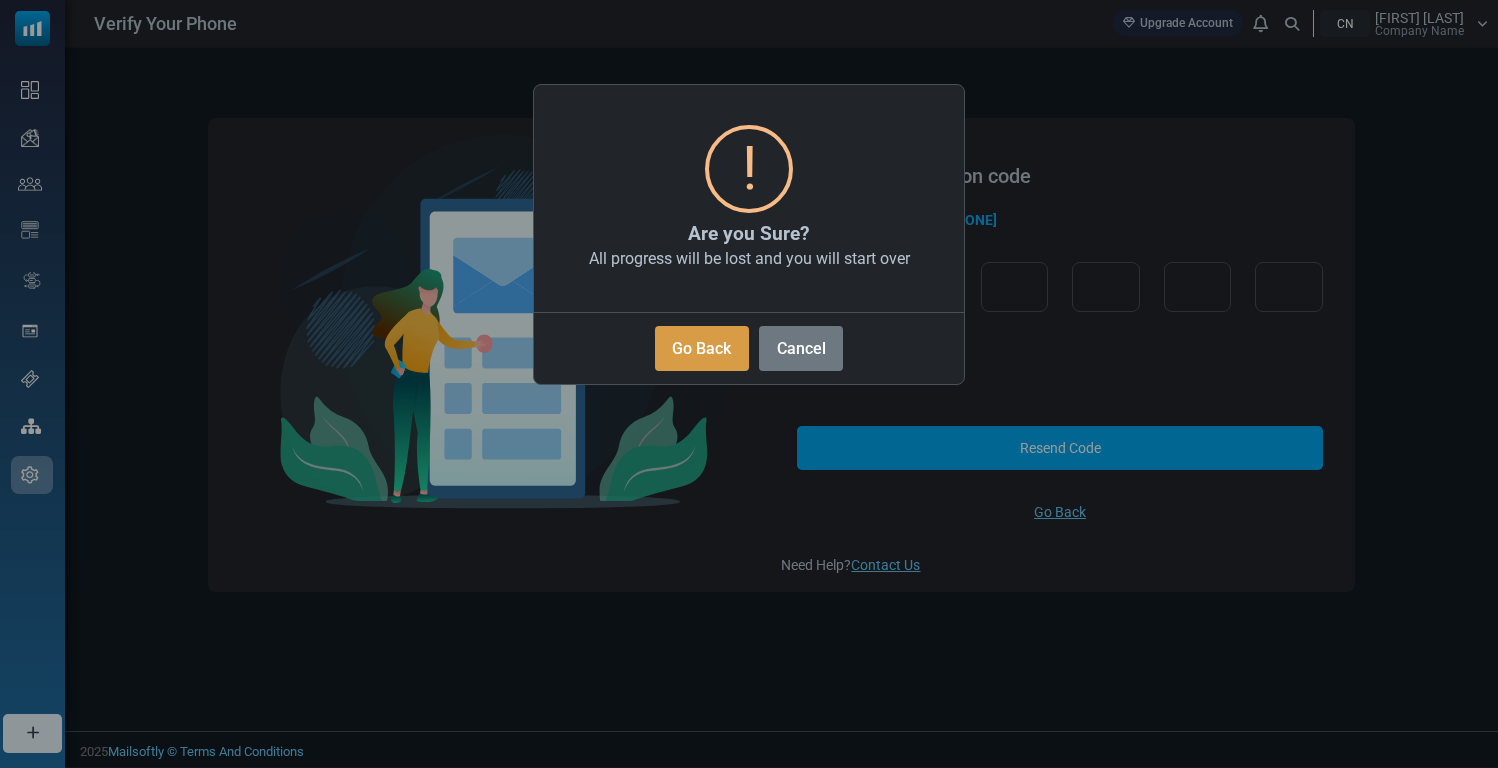 click on "Go Back" at bounding box center [702, 348] 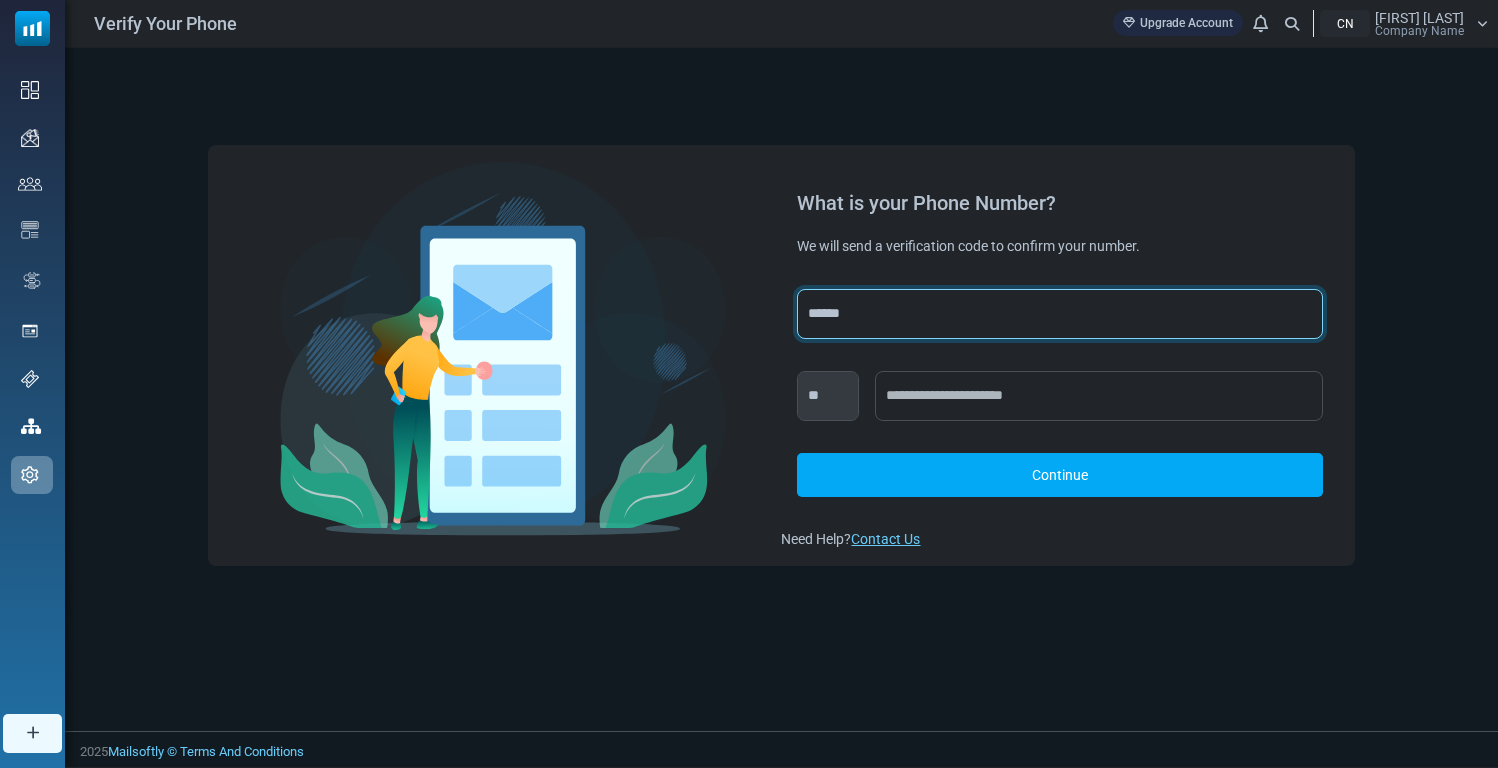 select on "***" 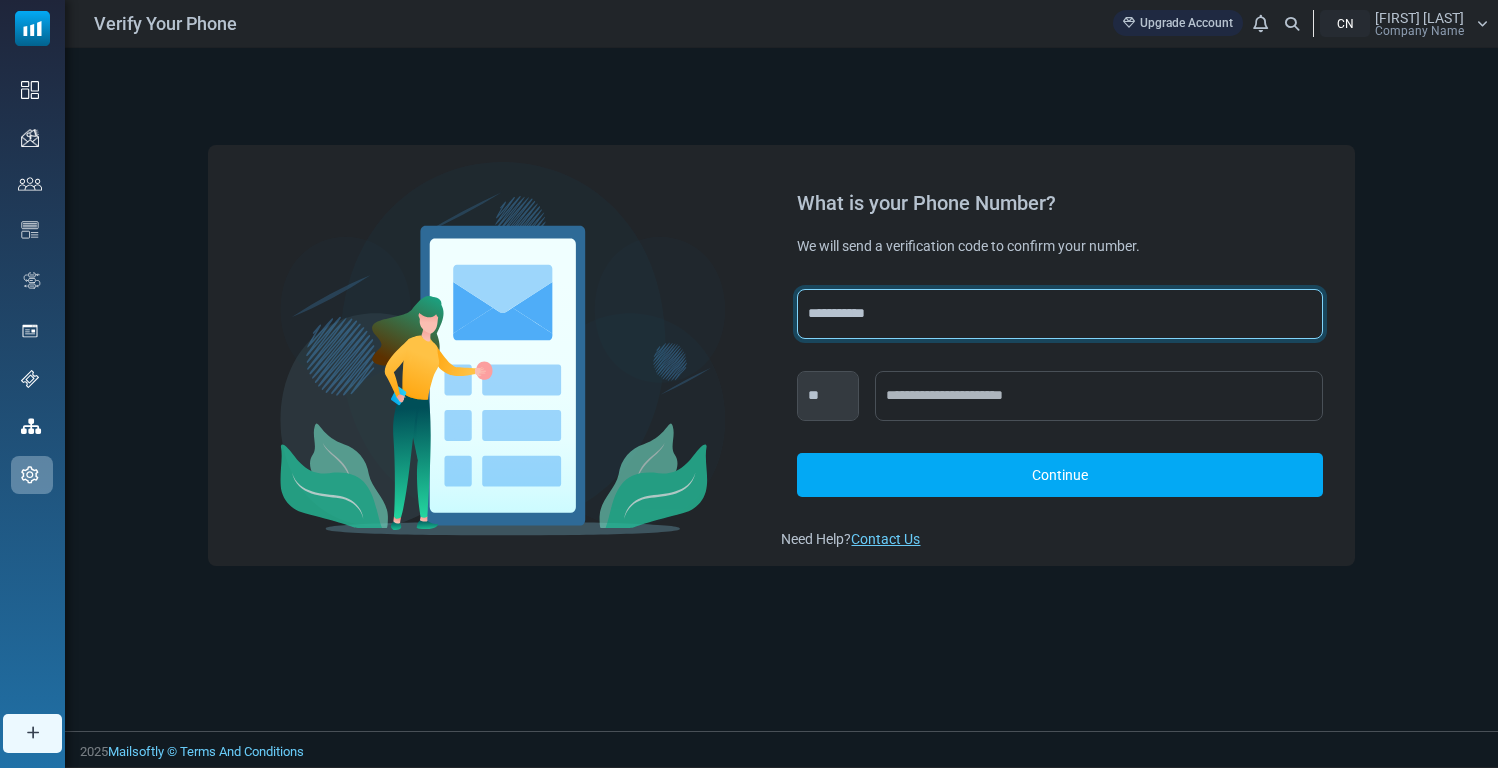 select on "***" 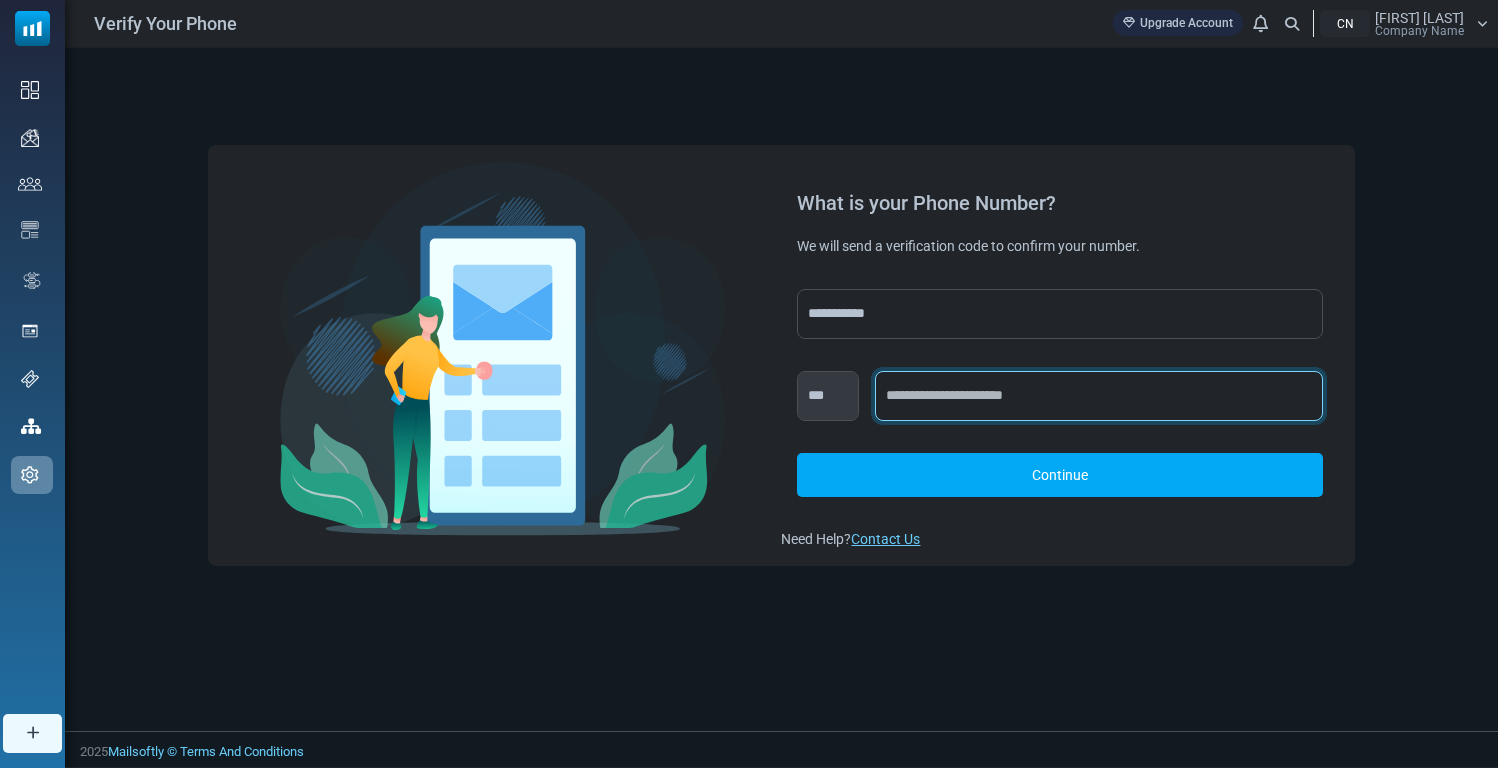 click at bounding box center [1098, 396] 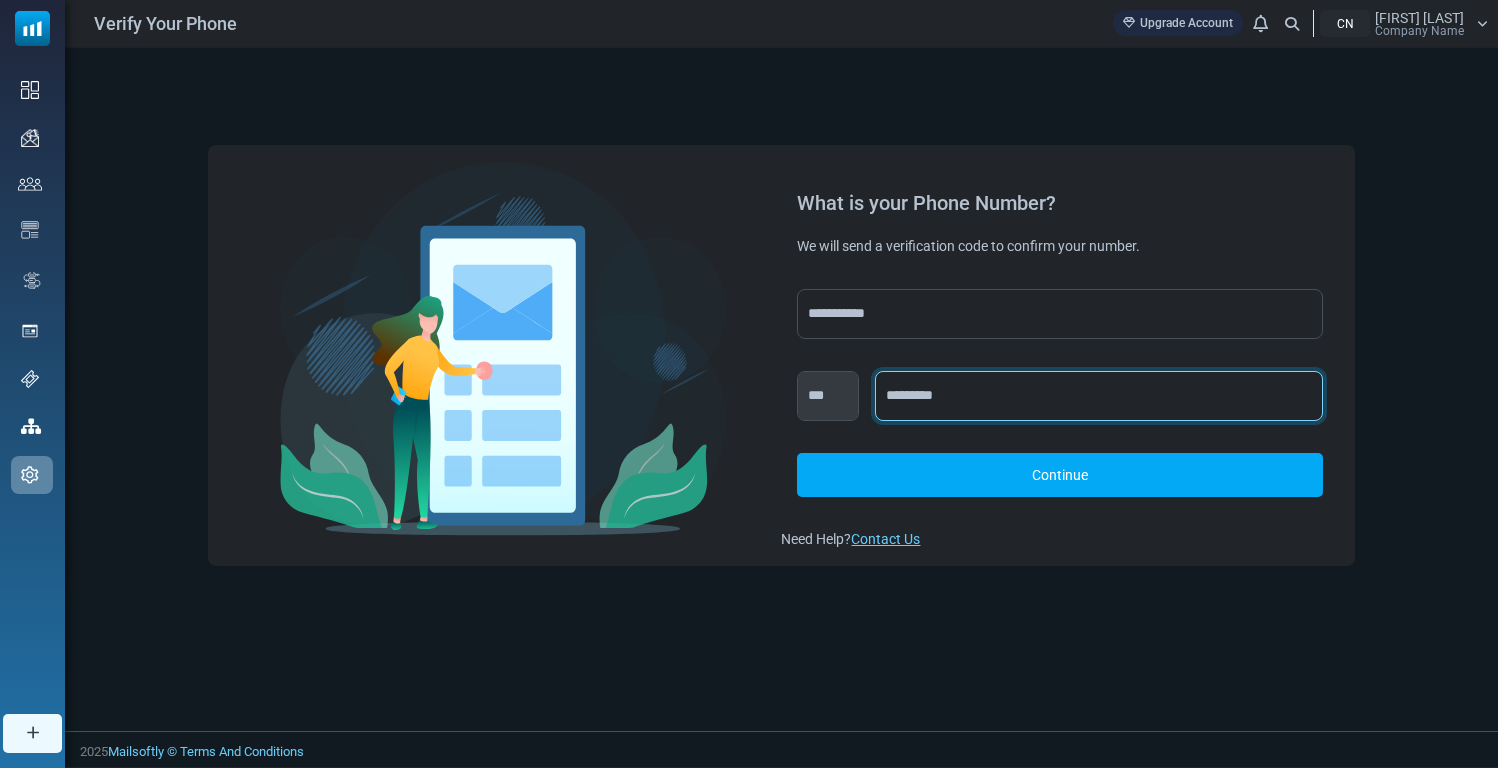 type on "*********" 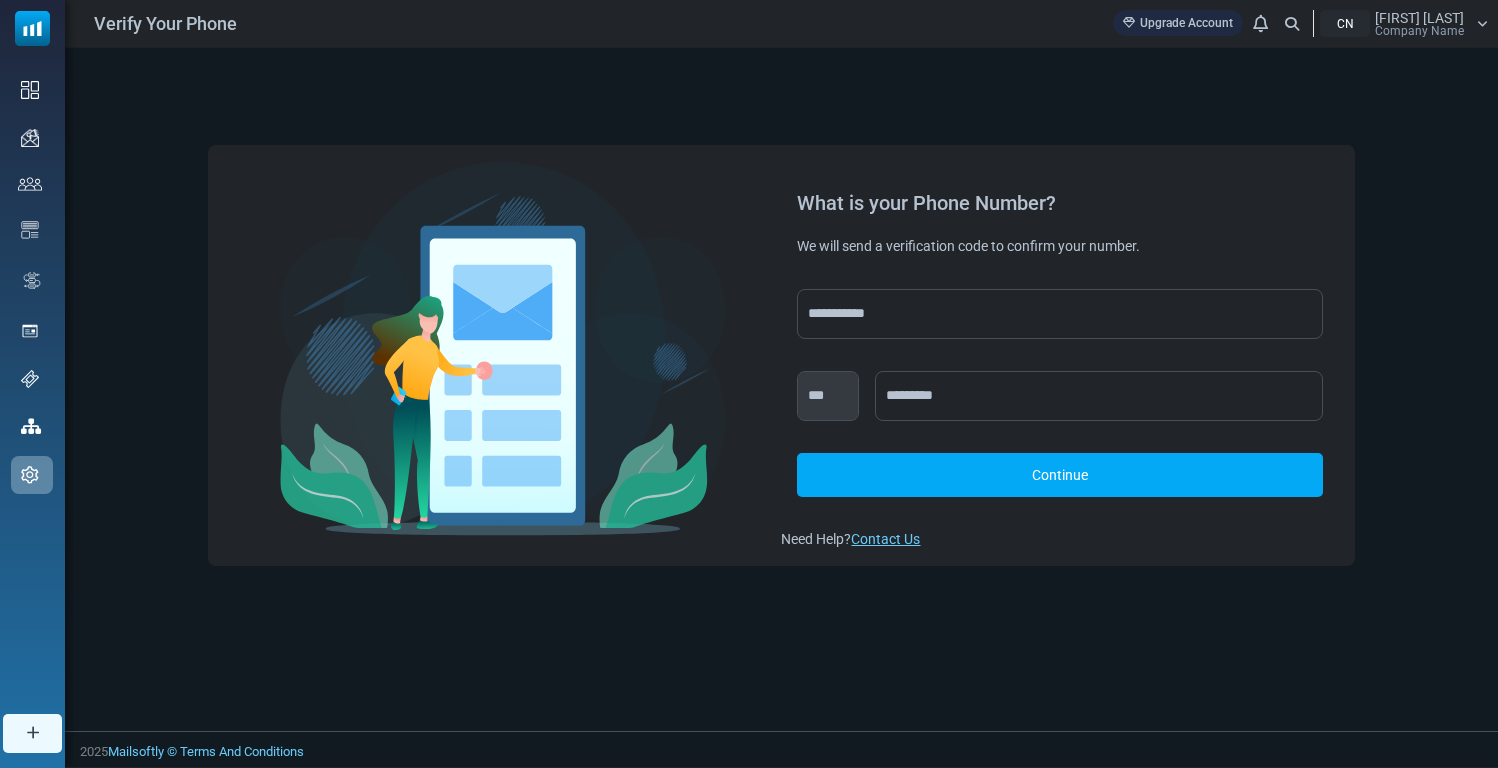 click on "Continue" at bounding box center [1059, 475] 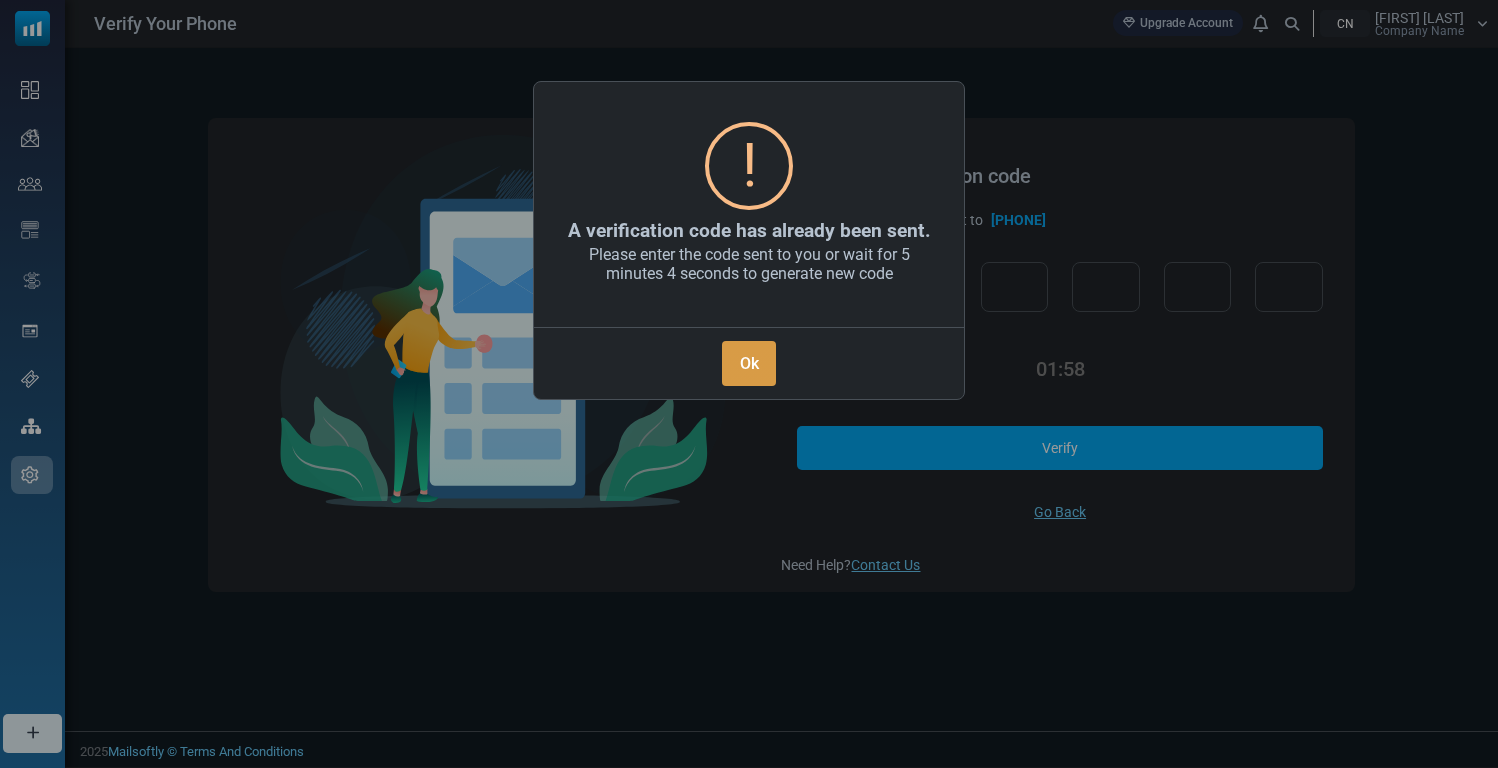 click on "Ok" at bounding box center [749, 363] 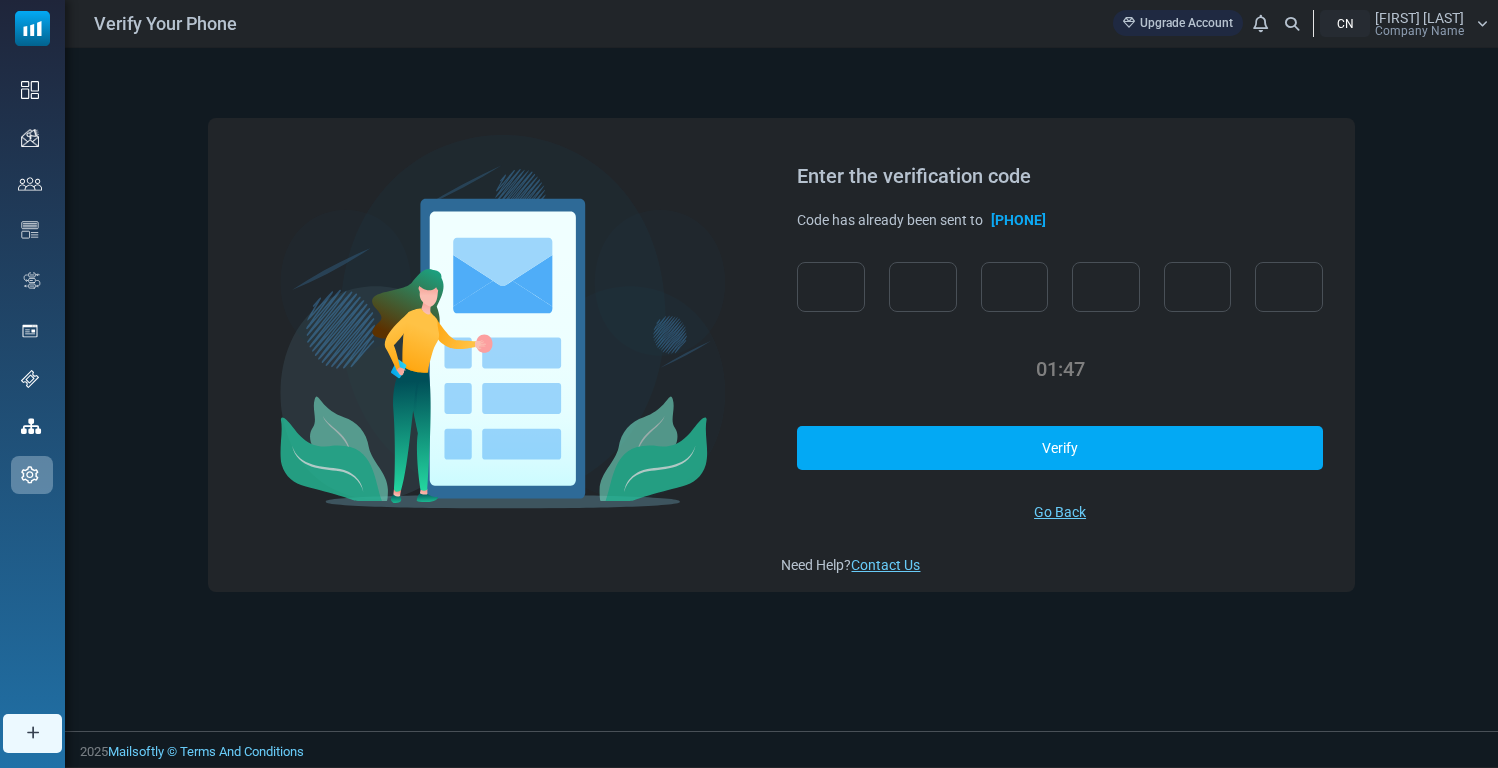 click on "01:47" at bounding box center (1059, 369) 